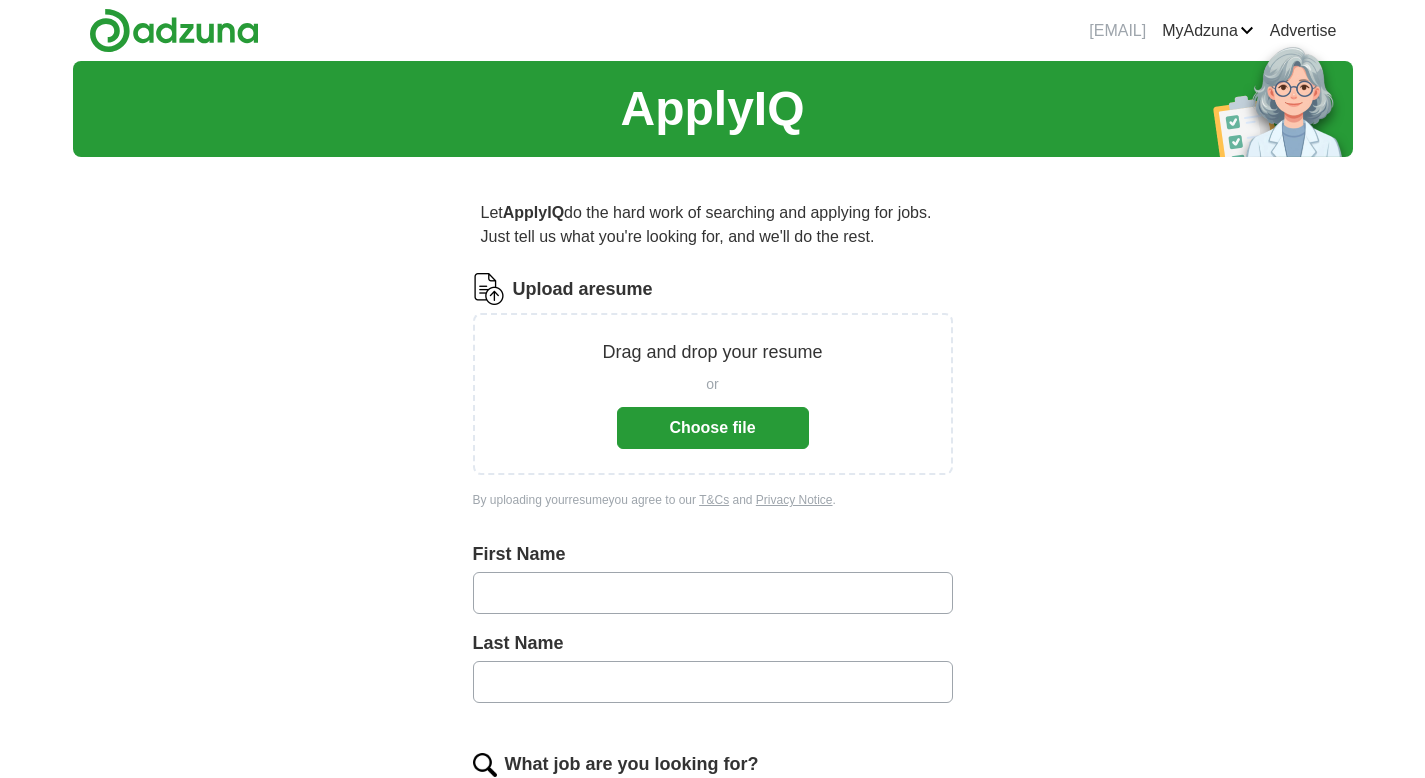 scroll, scrollTop: 0, scrollLeft: 0, axis: both 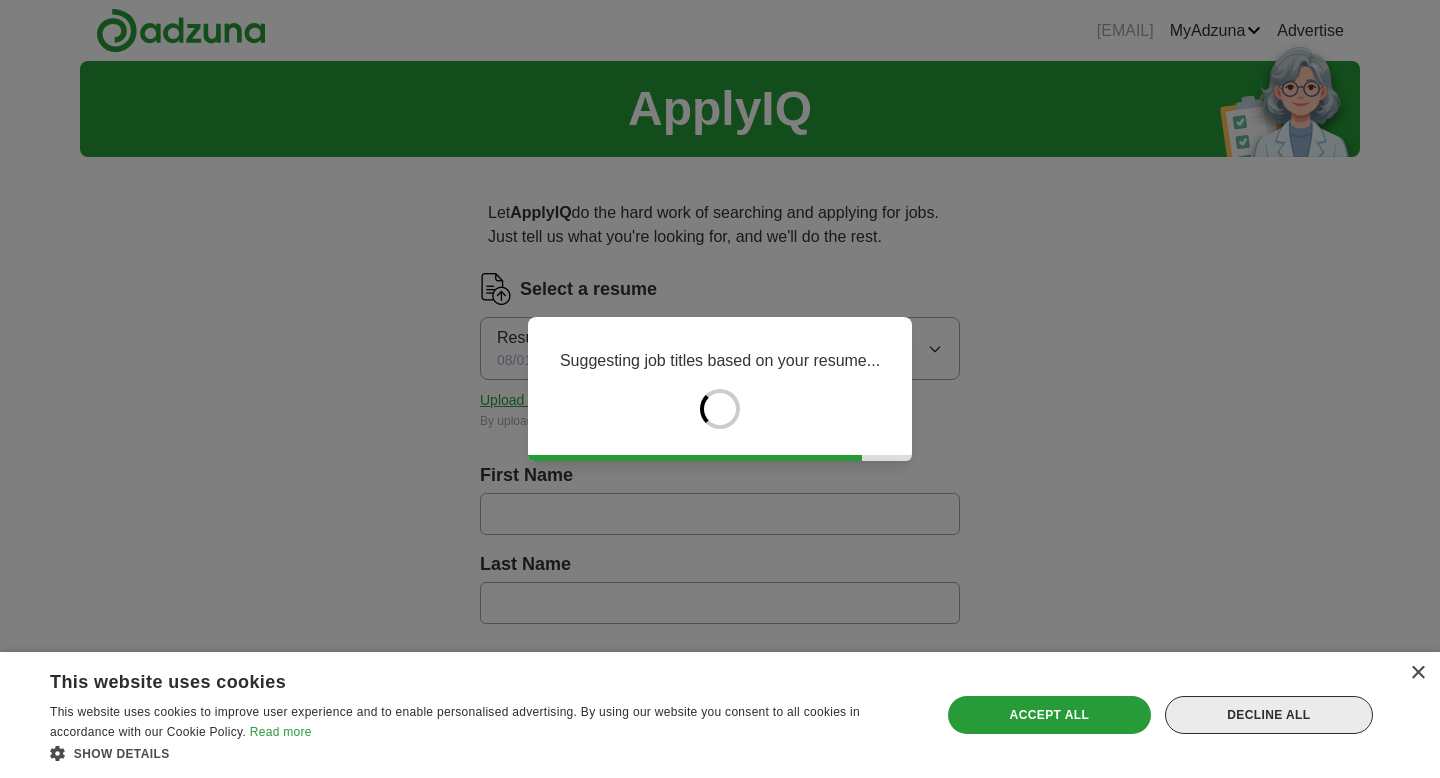 click on "Decline all" at bounding box center [1269, 715] 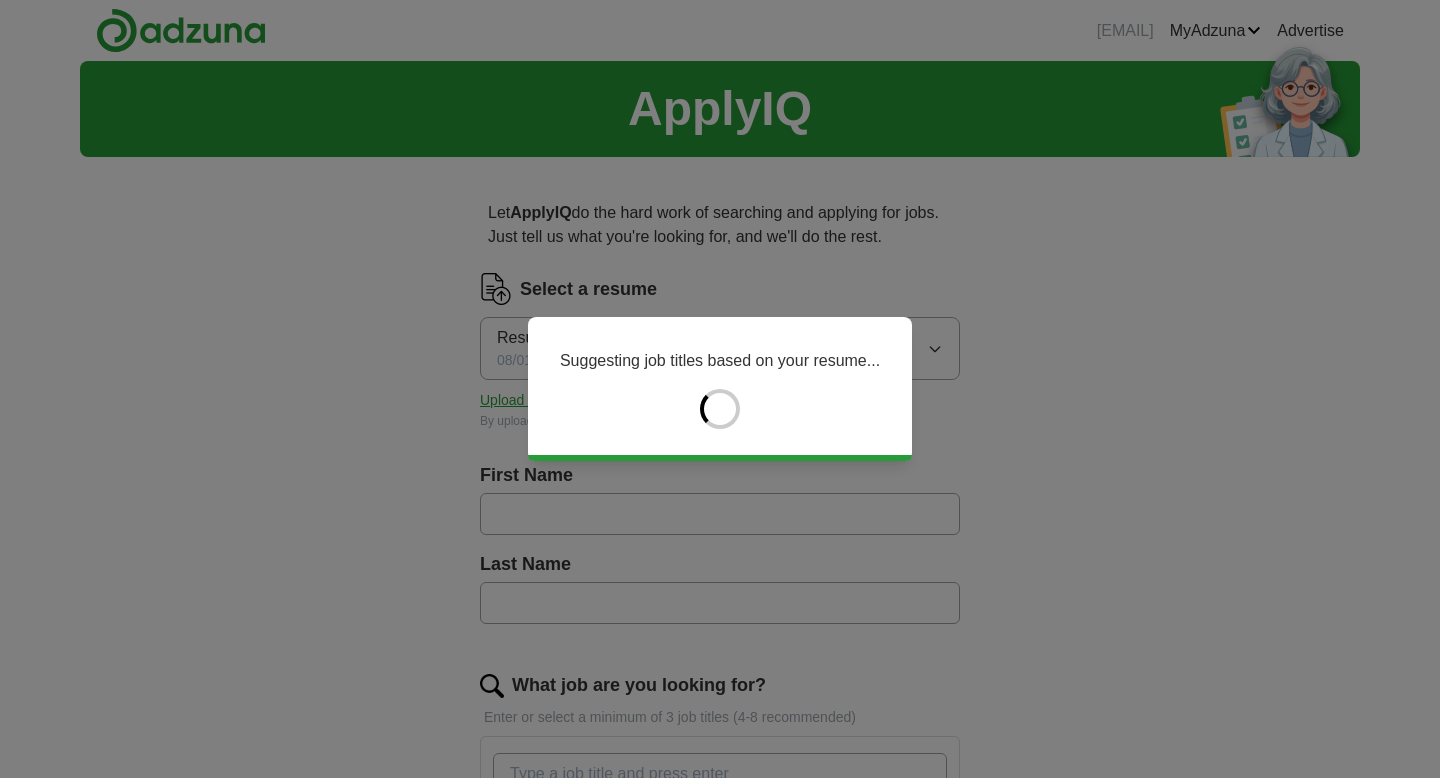 type on "*****" 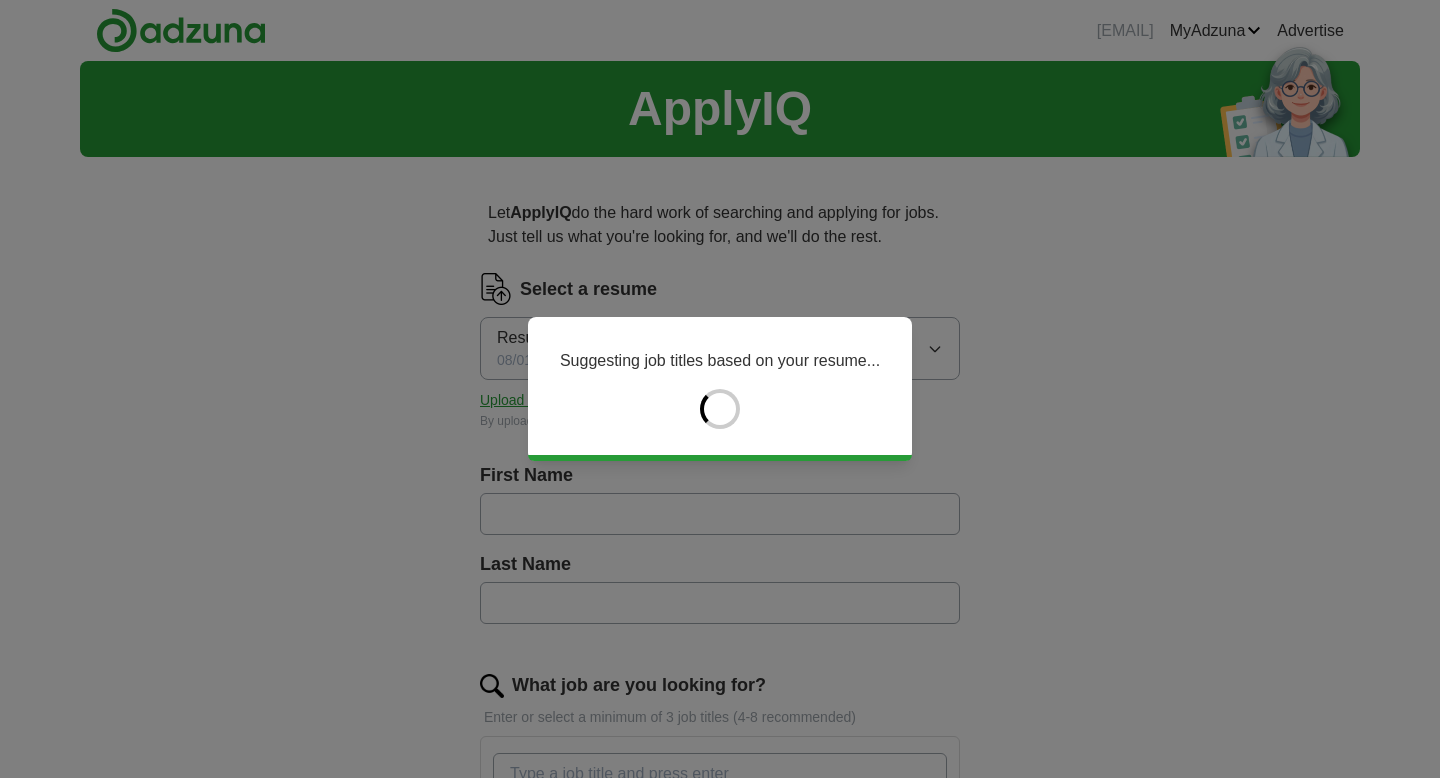 type on "******" 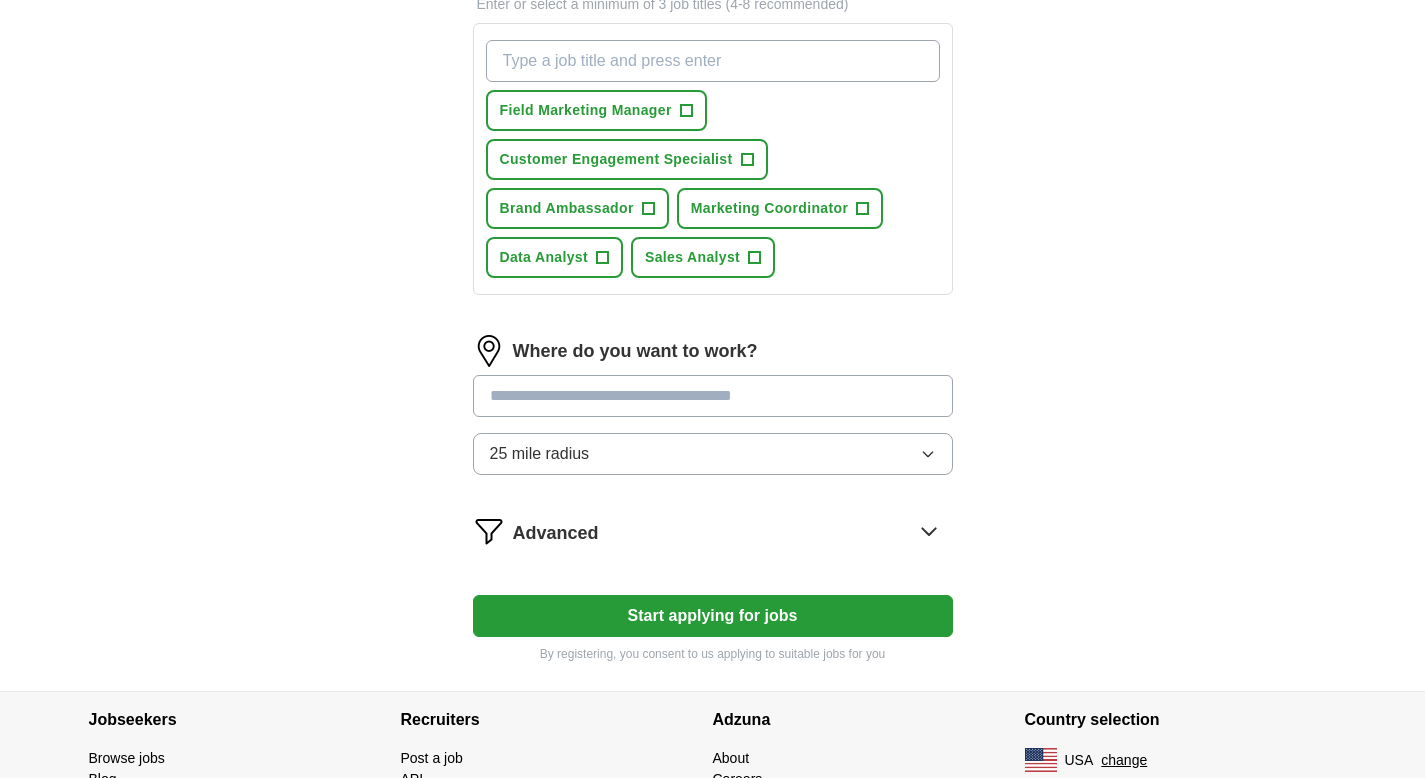 scroll, scrollTop: 717, scrollLeft: 0, axis: vertical 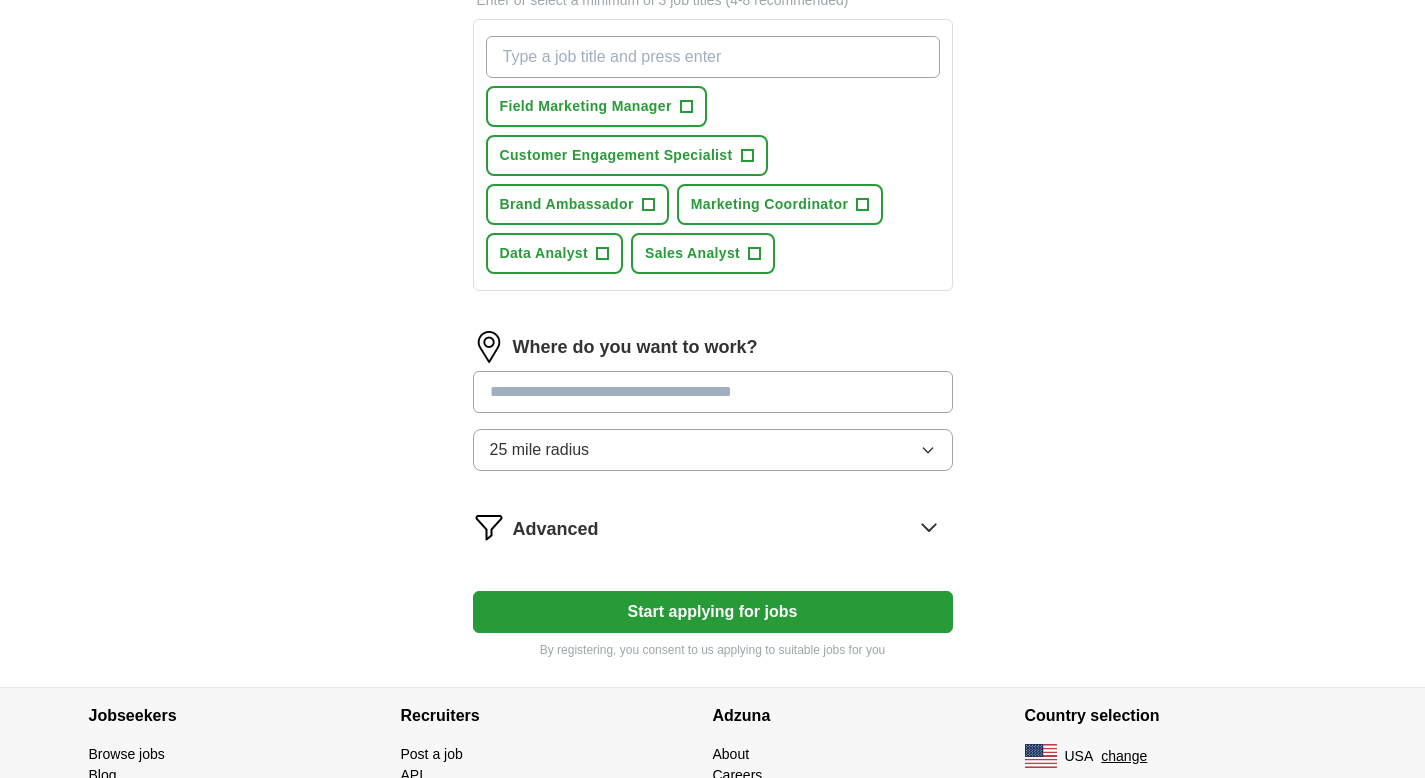 click 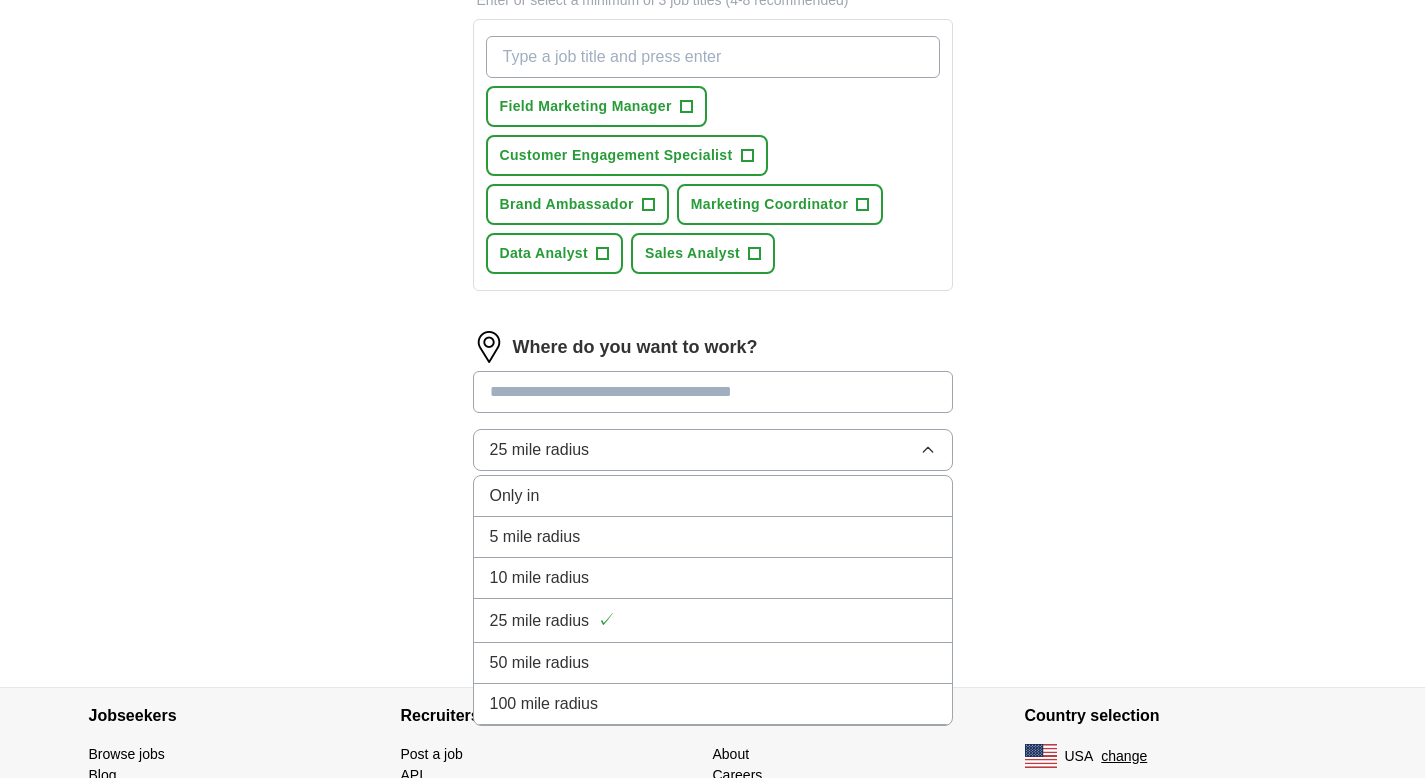 click on "50 mile radius" at bounding box center [713, 663] 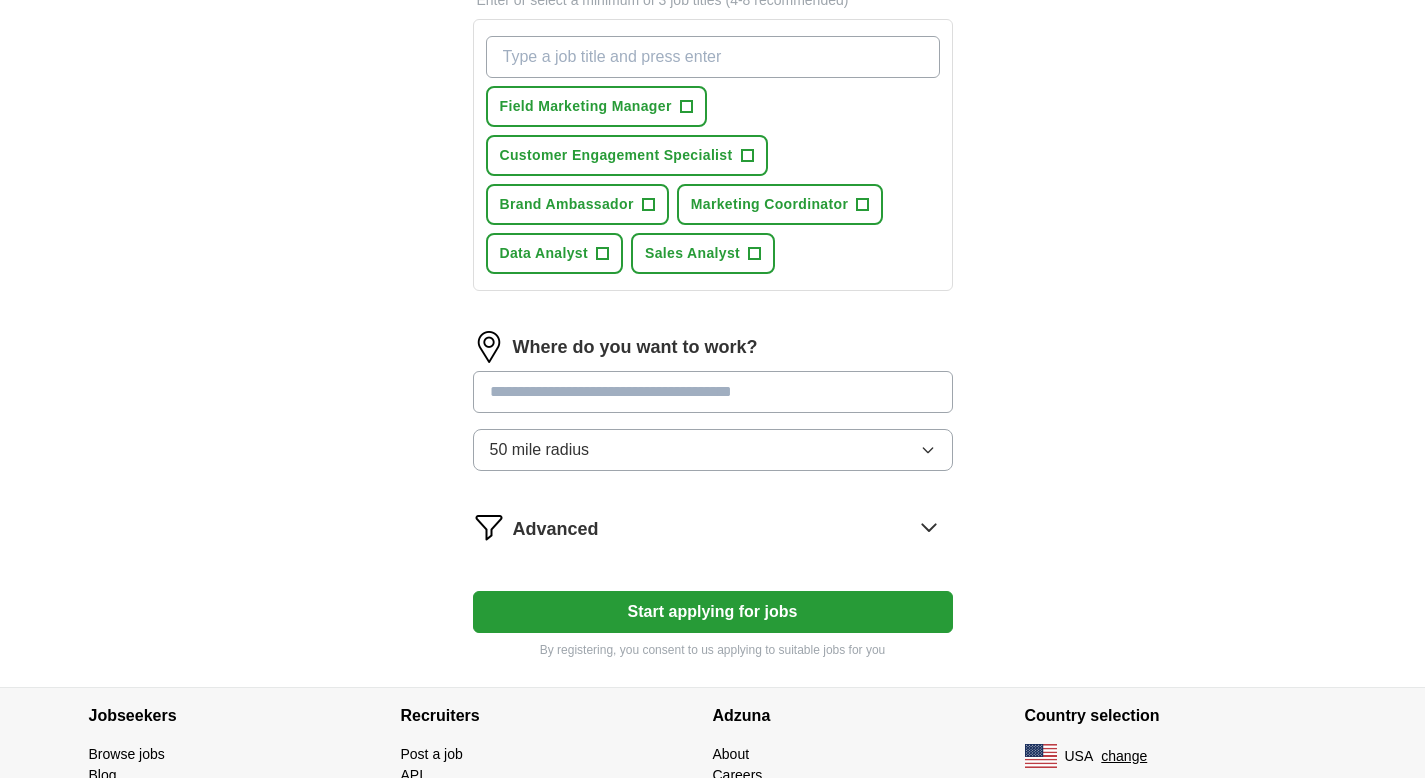 click at bounding box center (713, 392) 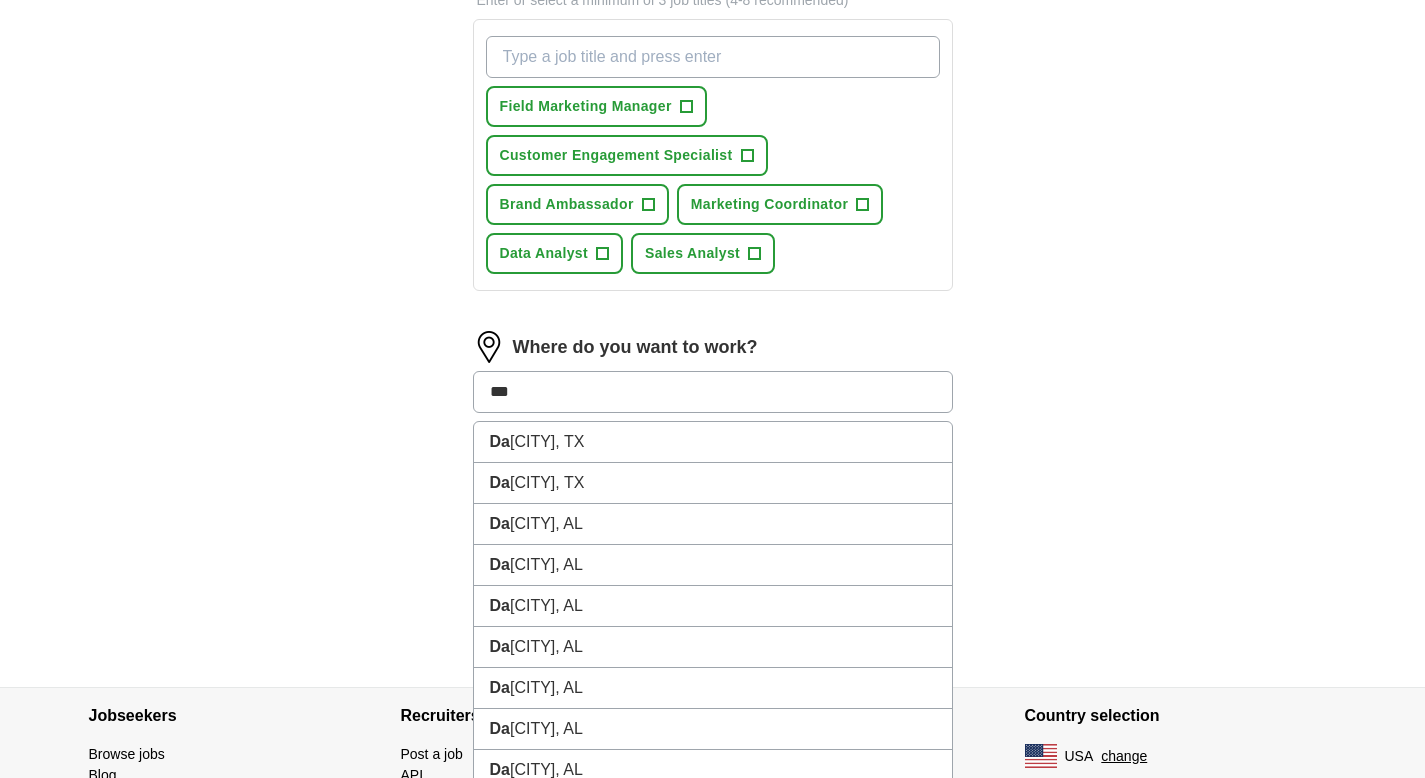 type on "****" 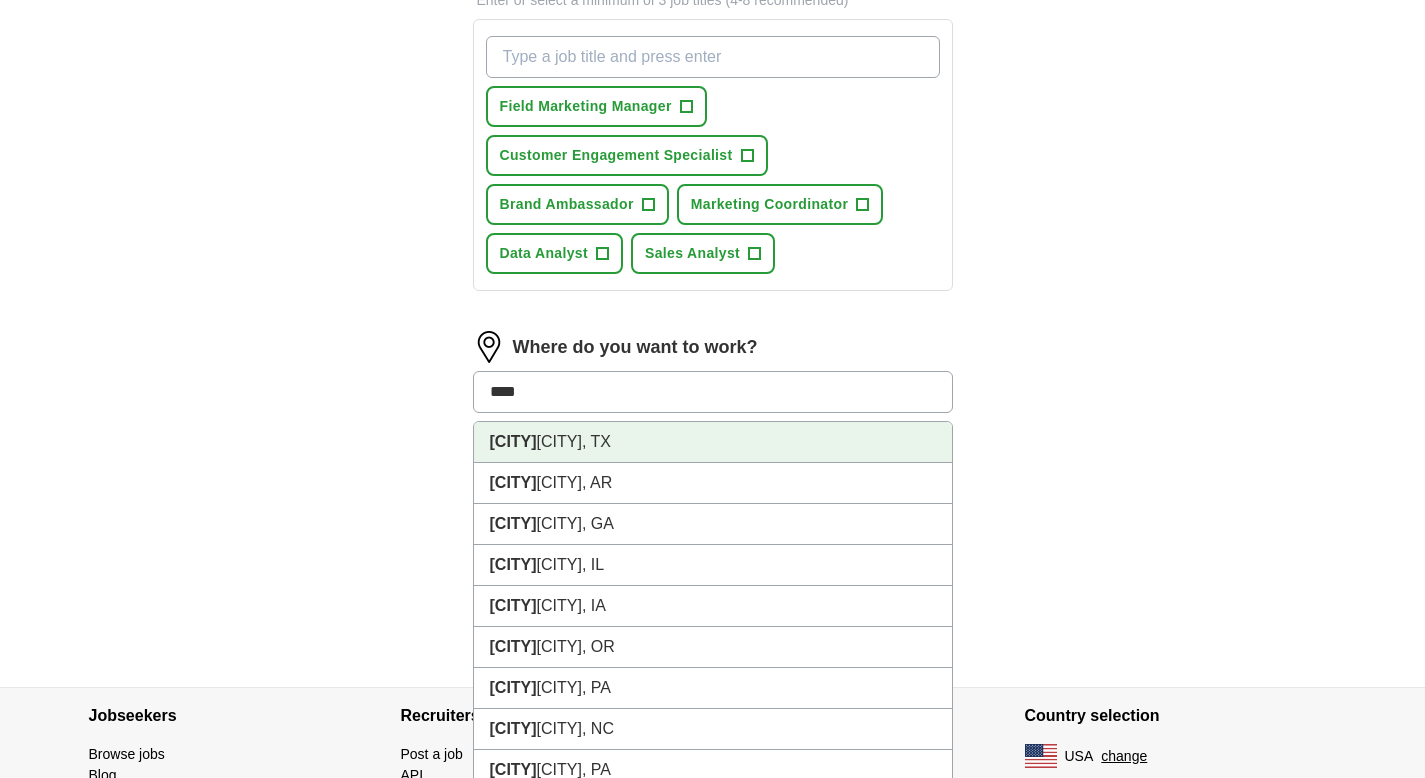 click on "[CITY], TX" at bounding box center (713, 442) 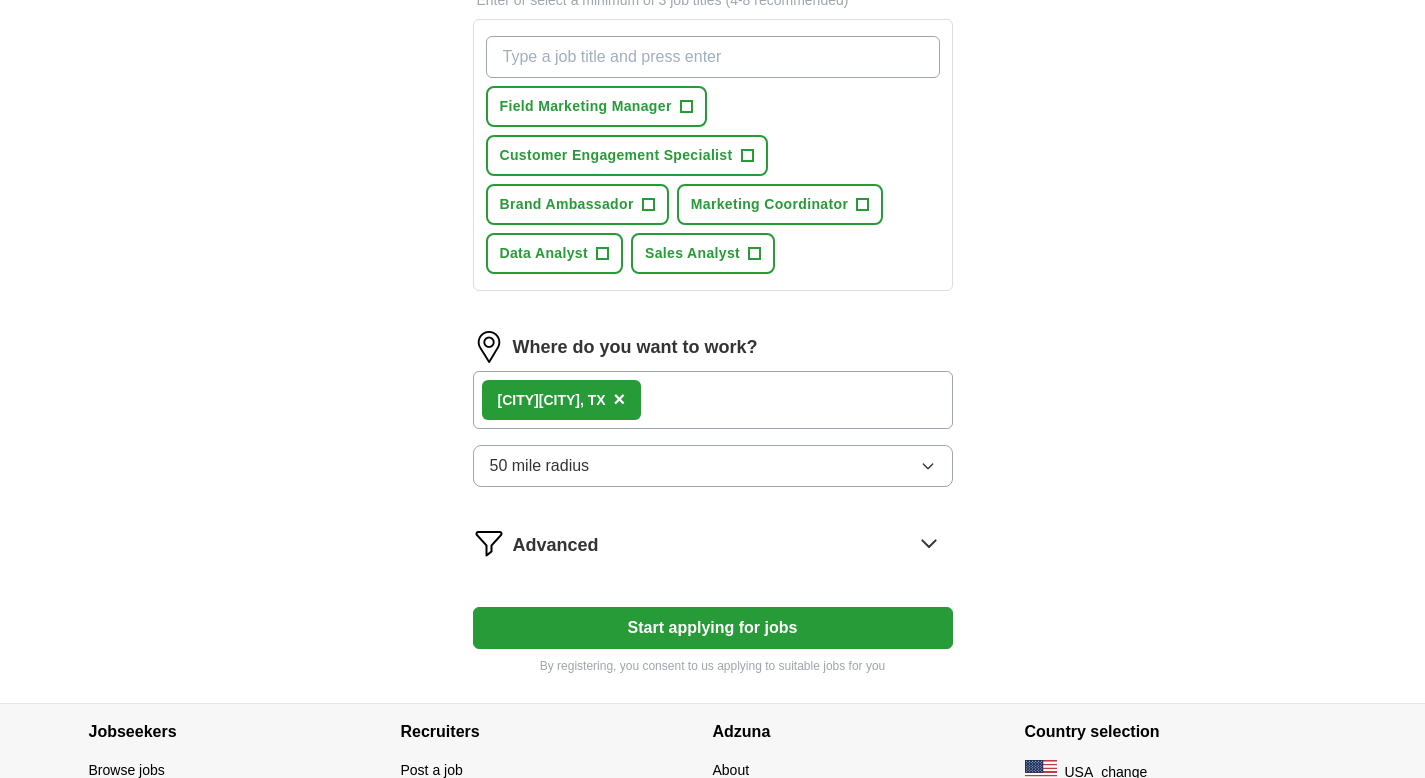 click 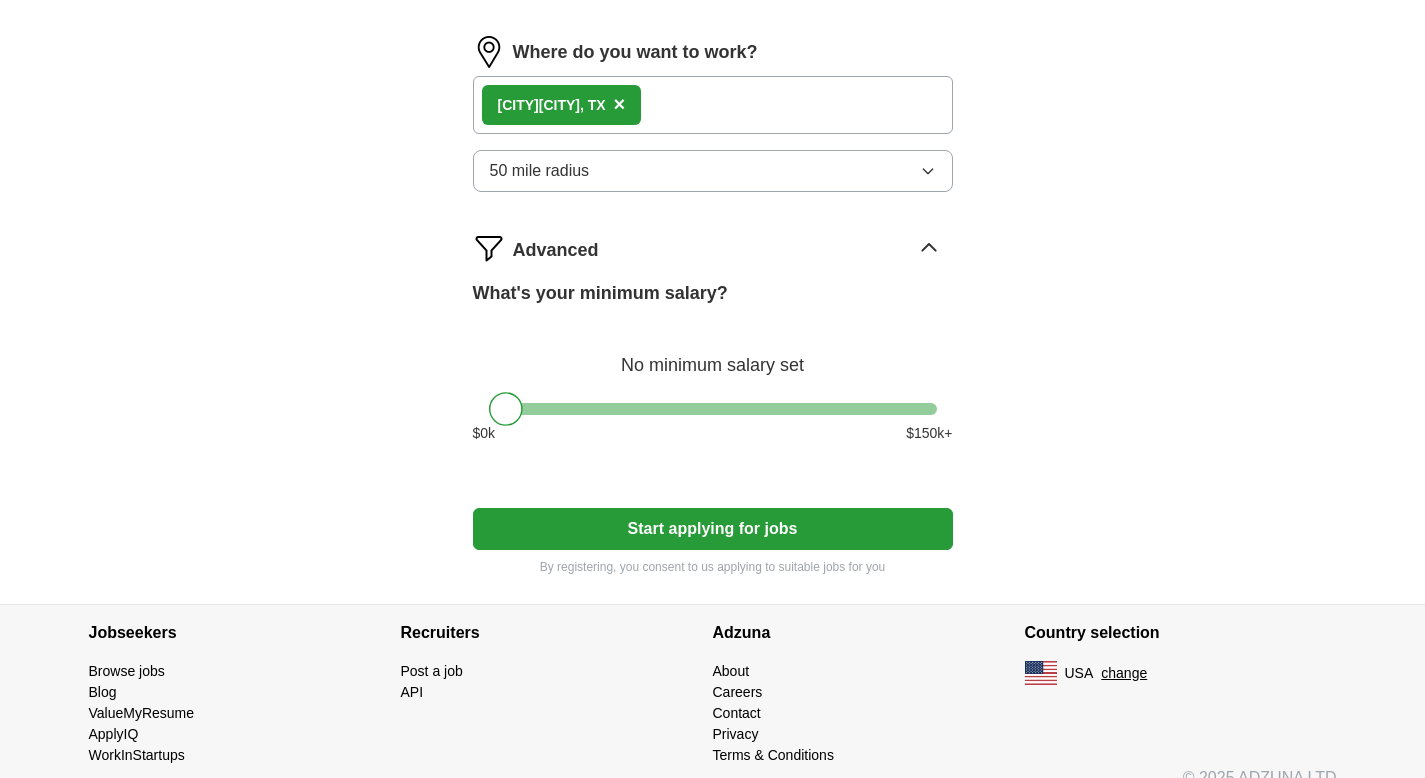 scroll, scrollTop: 1035, scrollLeft: 0, axis: vertical 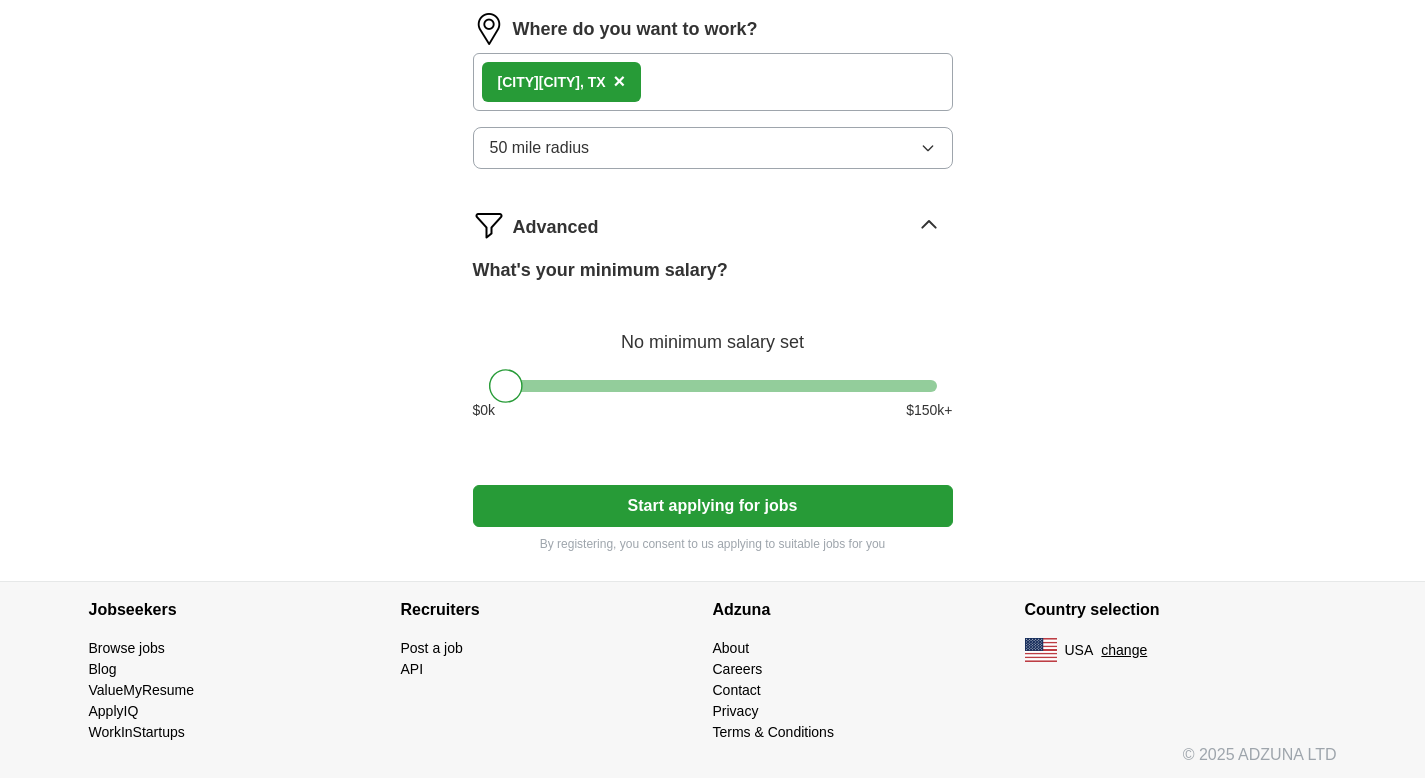 click at bounding box center (713, 386) 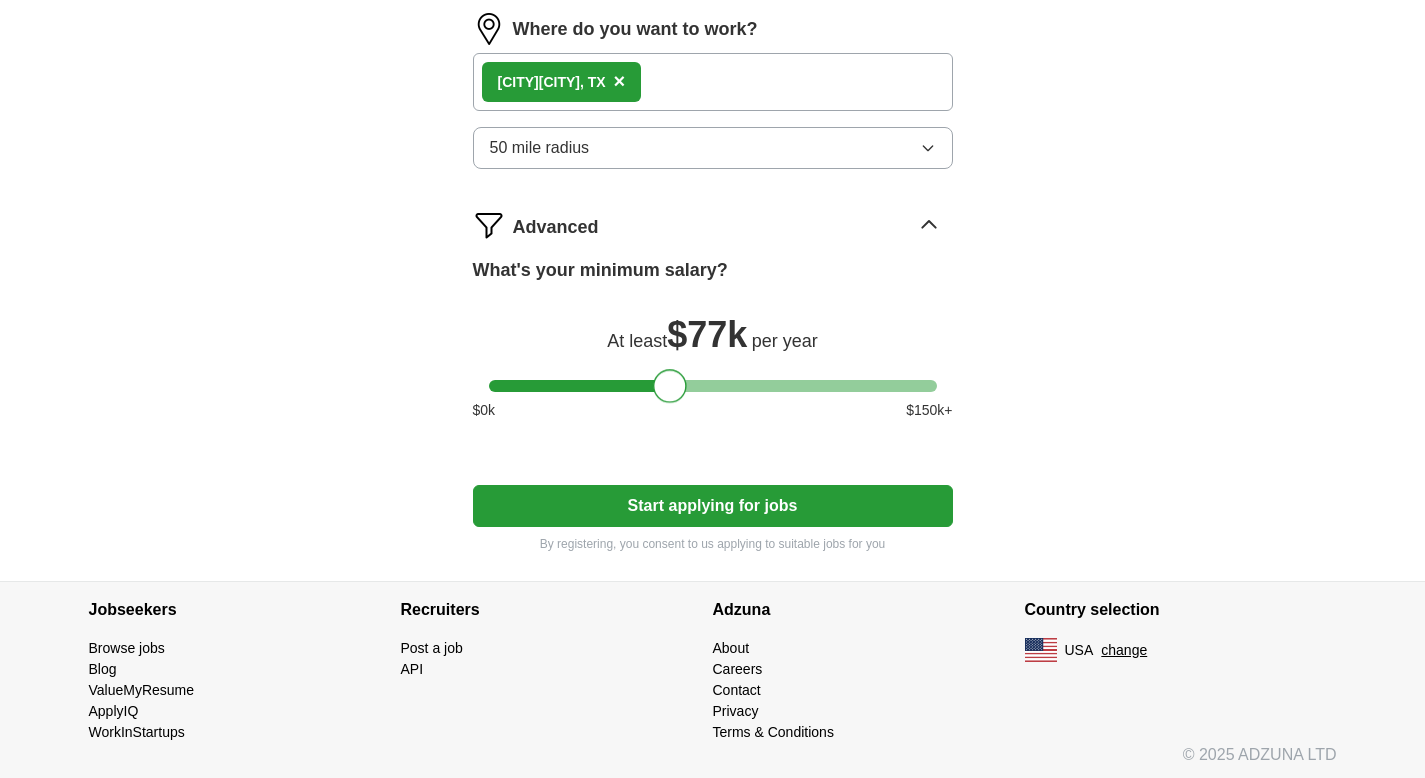 click at bounding box center [713, 386] 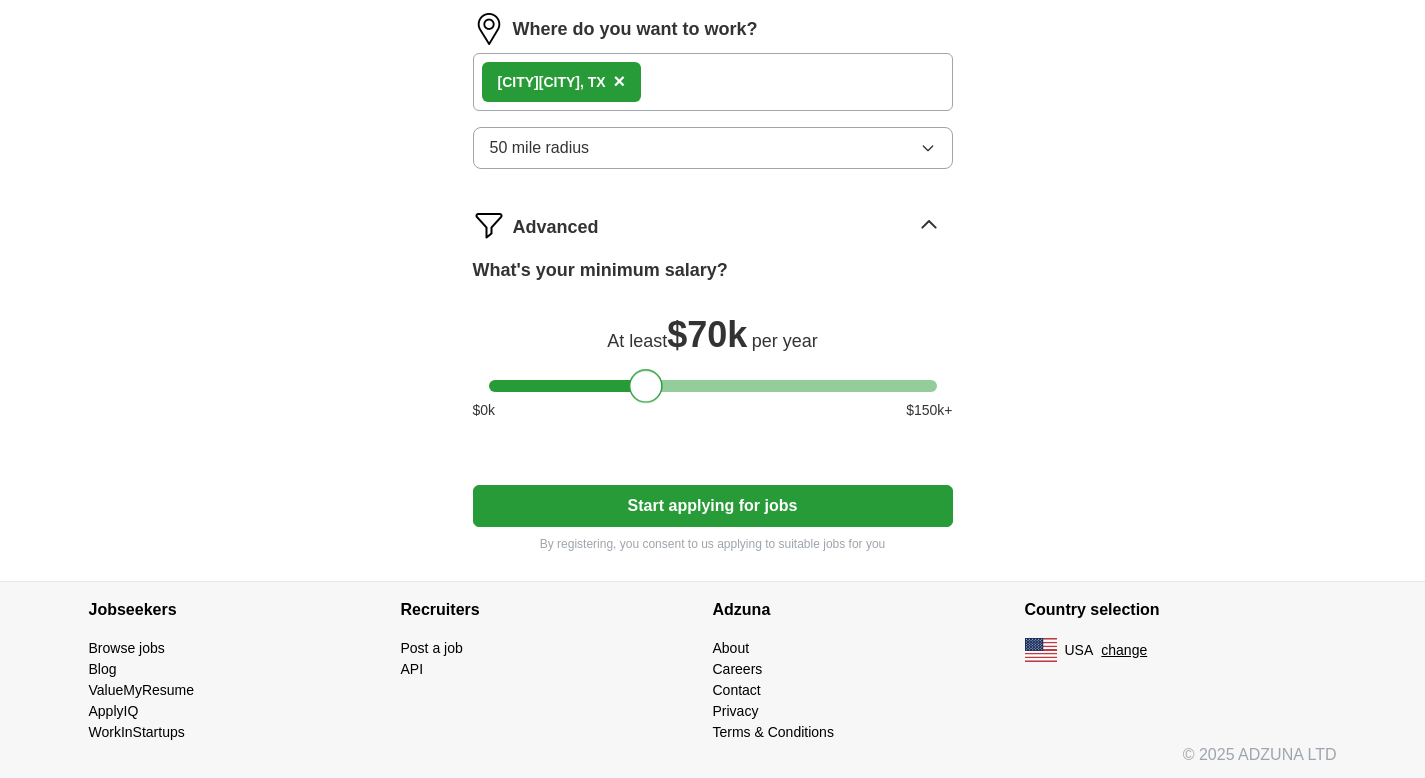 click at bounding box center [713, 386] 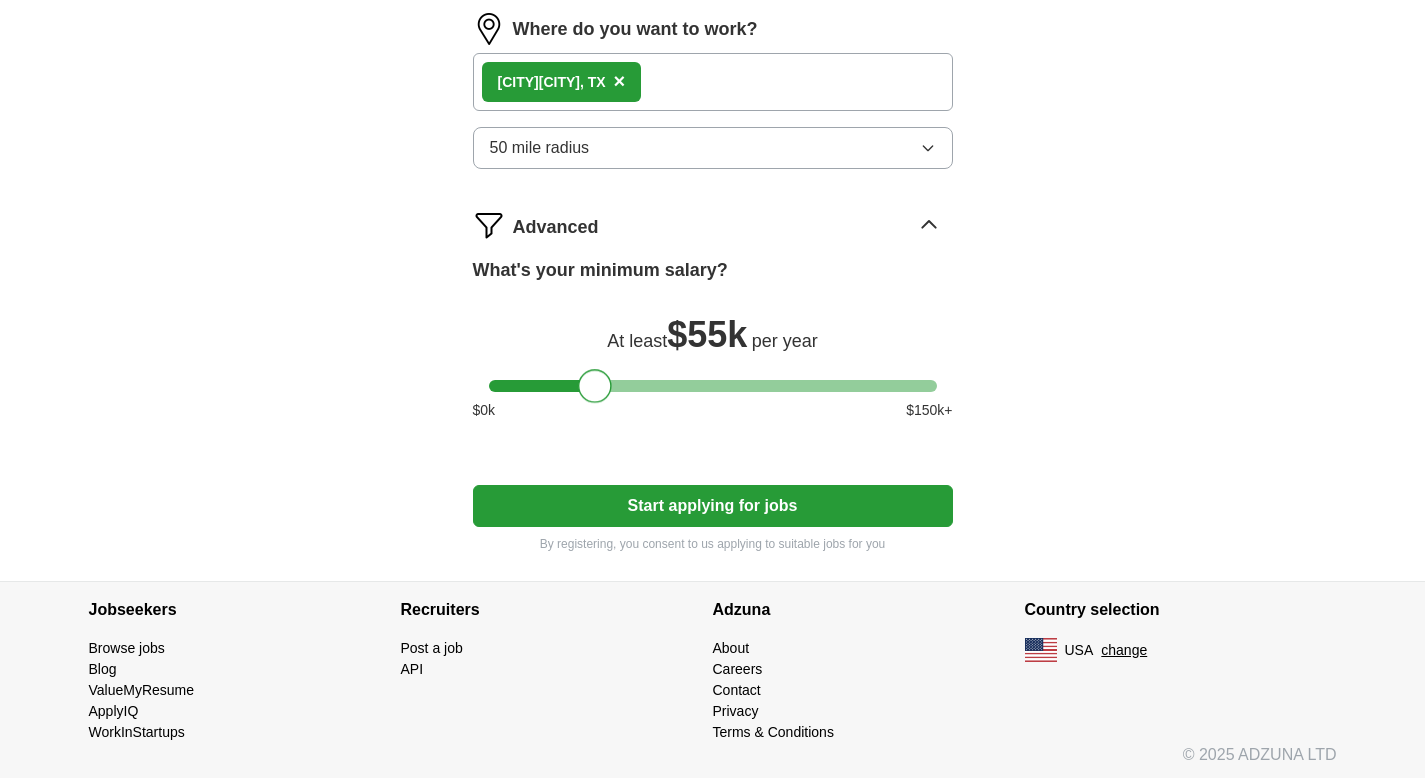 drag, startPoint x: 606, startPoint y: 382, endPoint x: 596, endPoint y: 380, distance: 10.198039 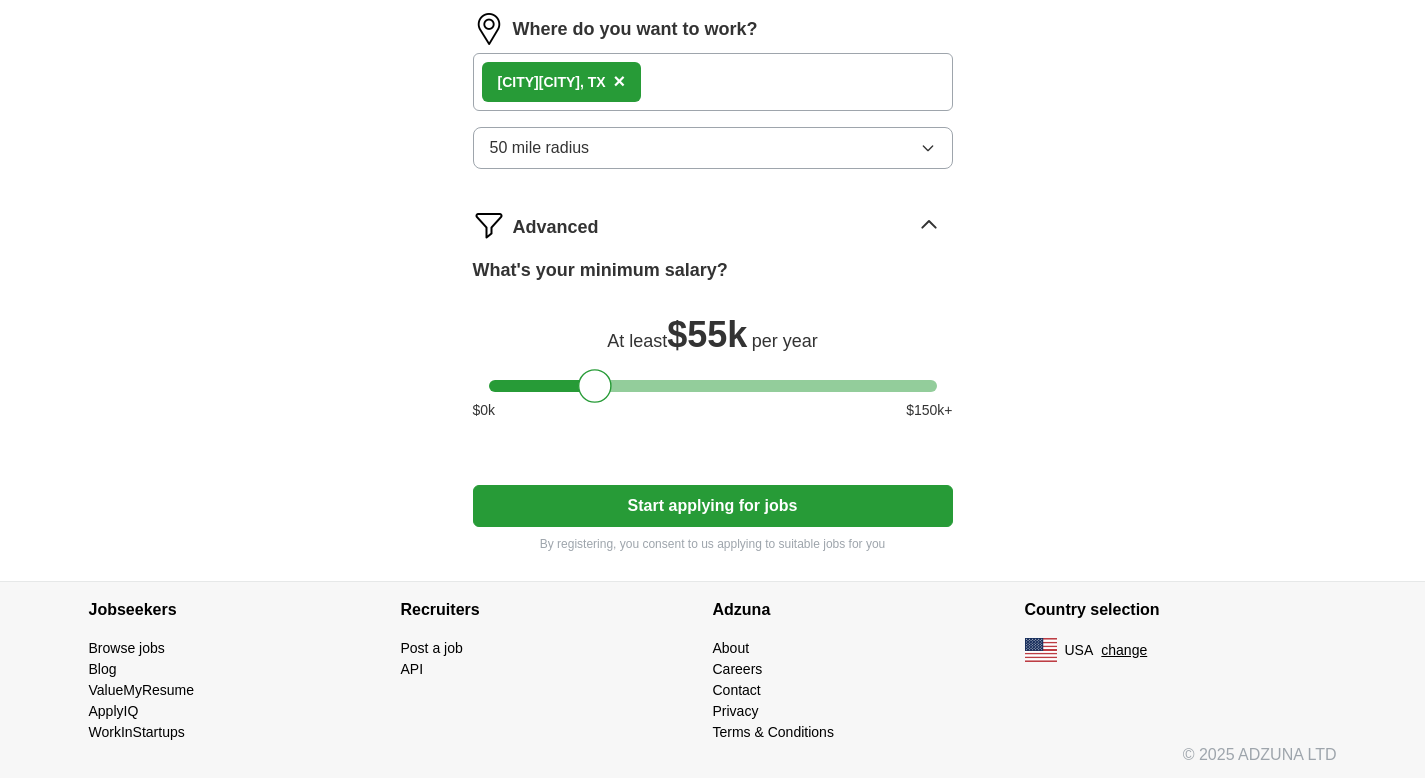 click on "ApplyIQ Let ApplyIQ do the hard work of searching and applying for jobs. Just tell us what you're looking for, and we'll do the rest. Select a resume Resume070825.pdf 08/01/2025, 23:11 Upload a different resume By uploading your resume you agree to our T&Cs and Privacy Notice. First Name [FIRST] Last Name [LAST] What job are you looking for? Enter or select a minimum of 3 job titles (4-8 recommended) Field Marketing Manager + Customer Engagement Specialist + Brand Ambassador + Marketing Coordinator + Data Analyst + Sales Analyst + Where do you want to work? [CITY], [STATE] × 50 mile radius Advanced What's your minimum salary? At least $ 55k per year $ 0 k $ 150 k+ Start applying for jobs By registering, you consent to us applying to suitable jobs for you" at bounding box center [713, -197] 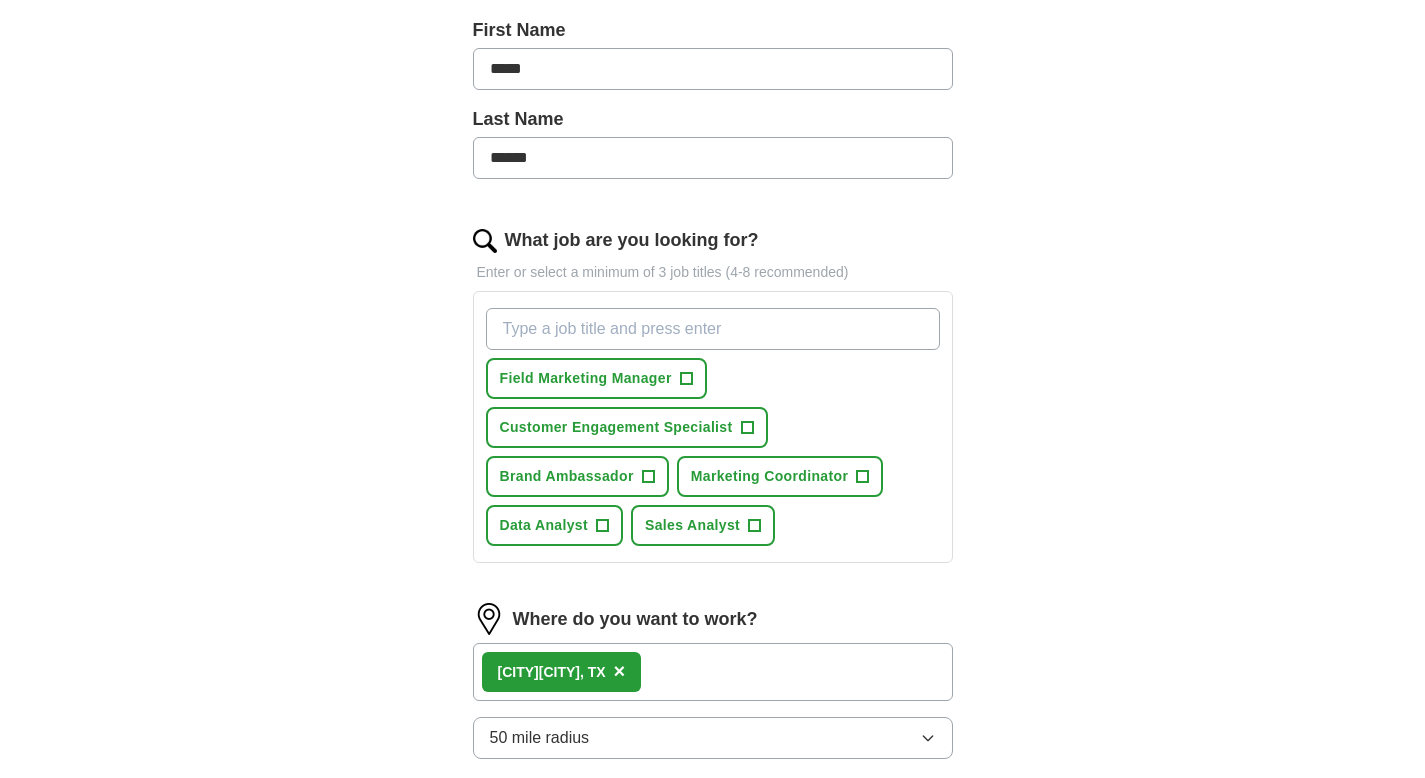 scroll, scrollTop: 421, scrollLeft: 0, axis: vertical 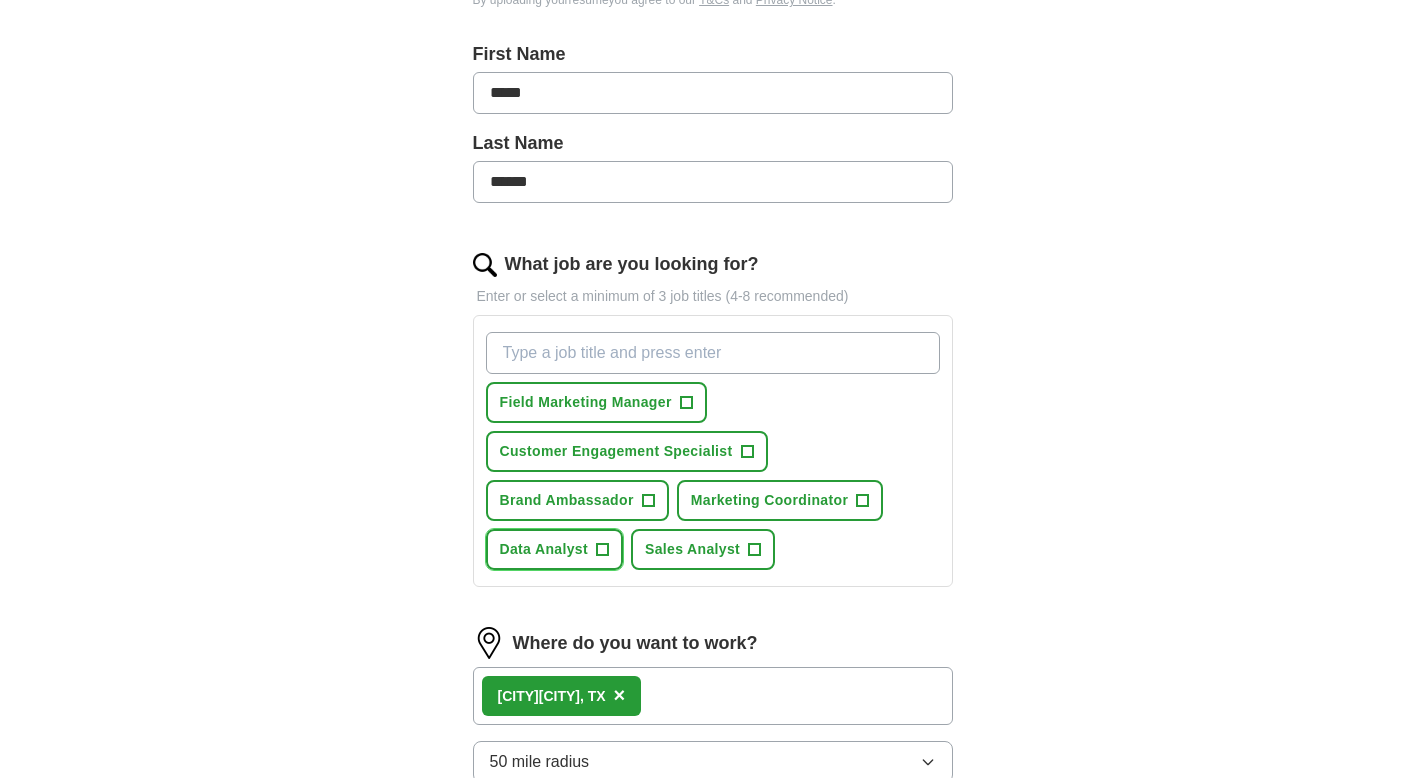 click on "+" at bounding box center [602, 550] 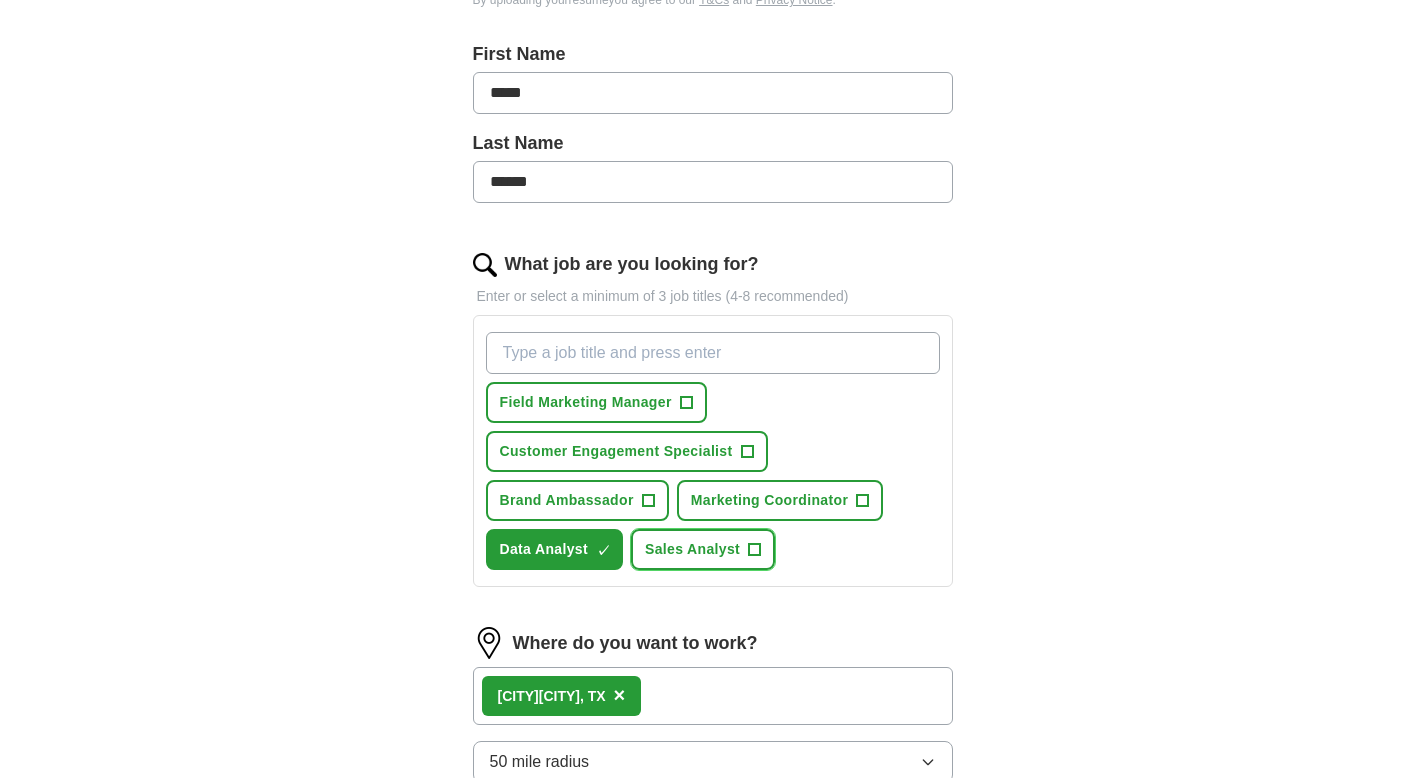click on "+" at bounding box center (755, 550) 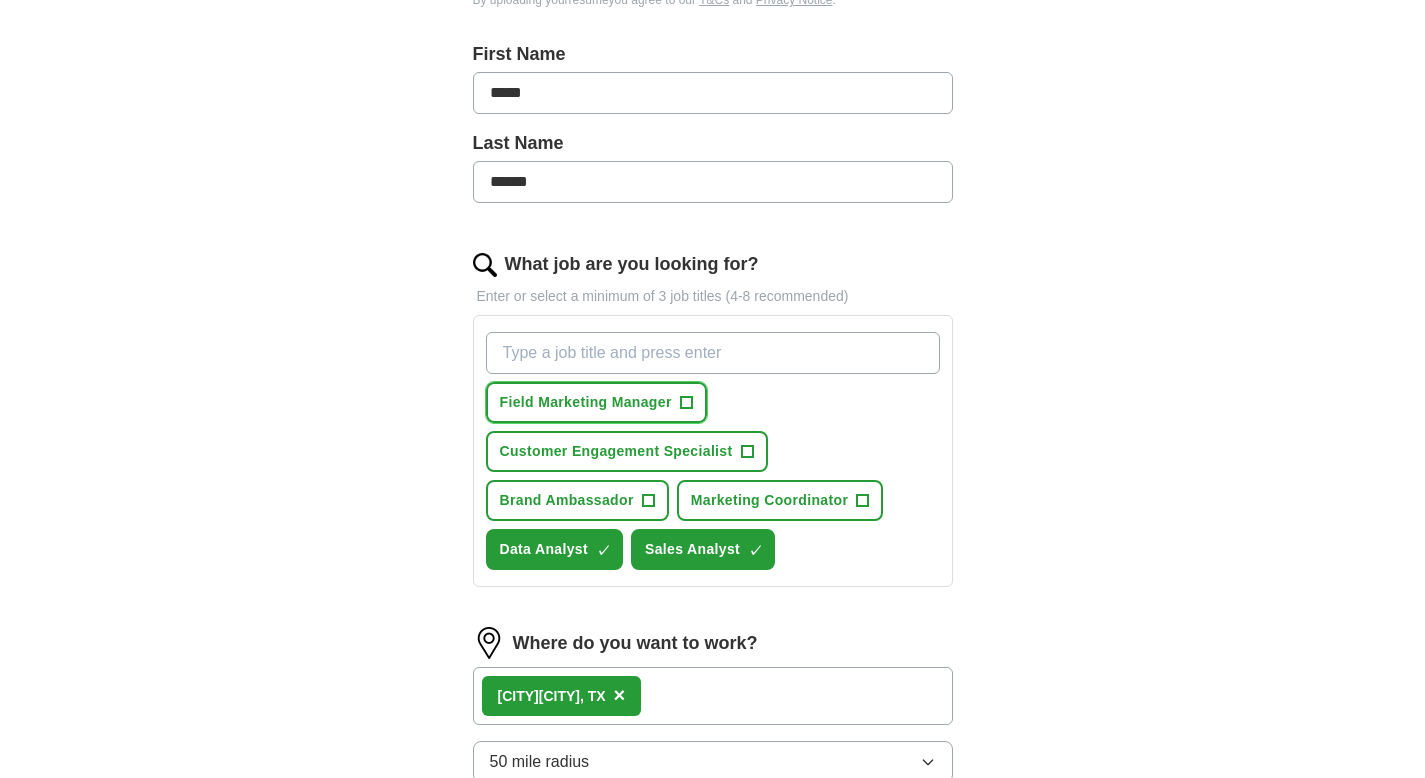 click on "+" at bounding box center (686, 403) 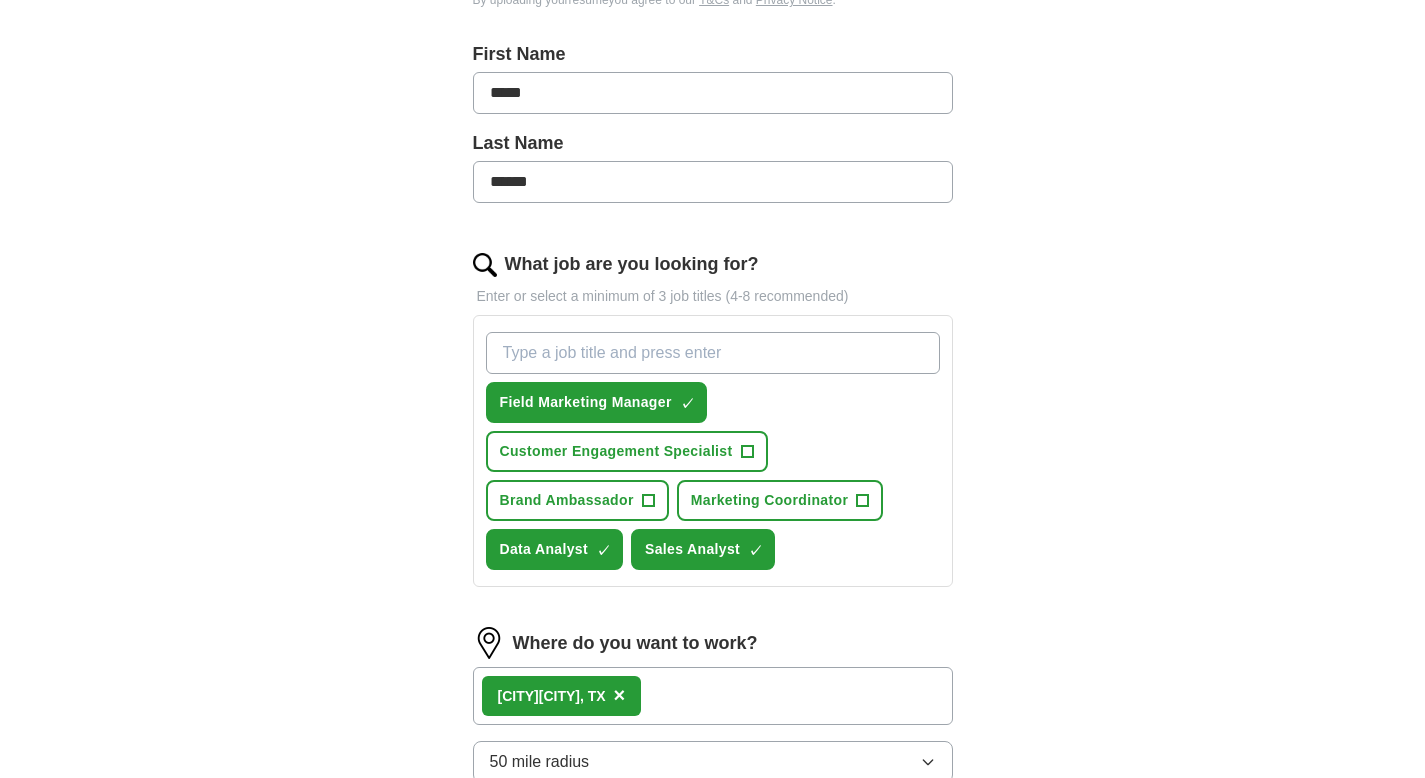 click on "What job are you looking for?" at bounding box center (713, 353) 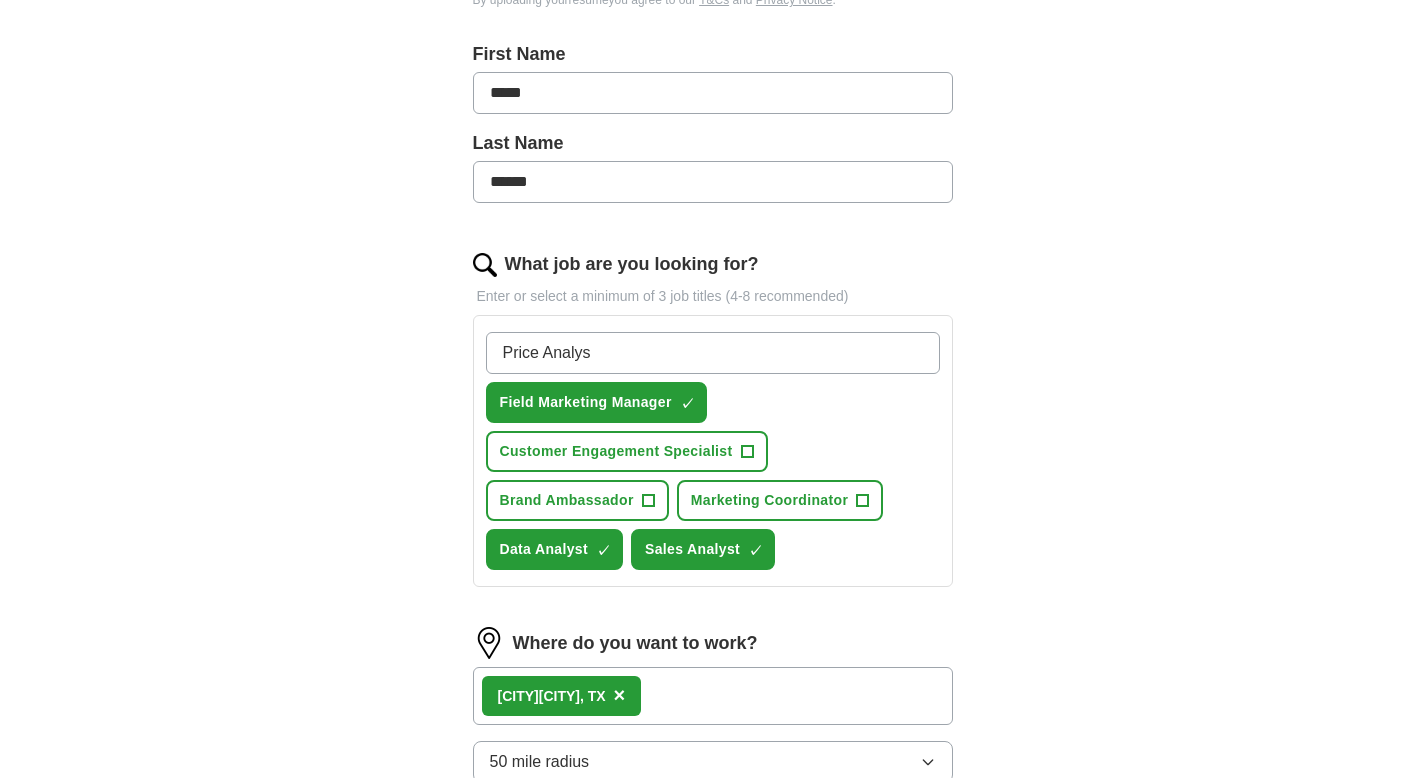 type on "Price Analyst" 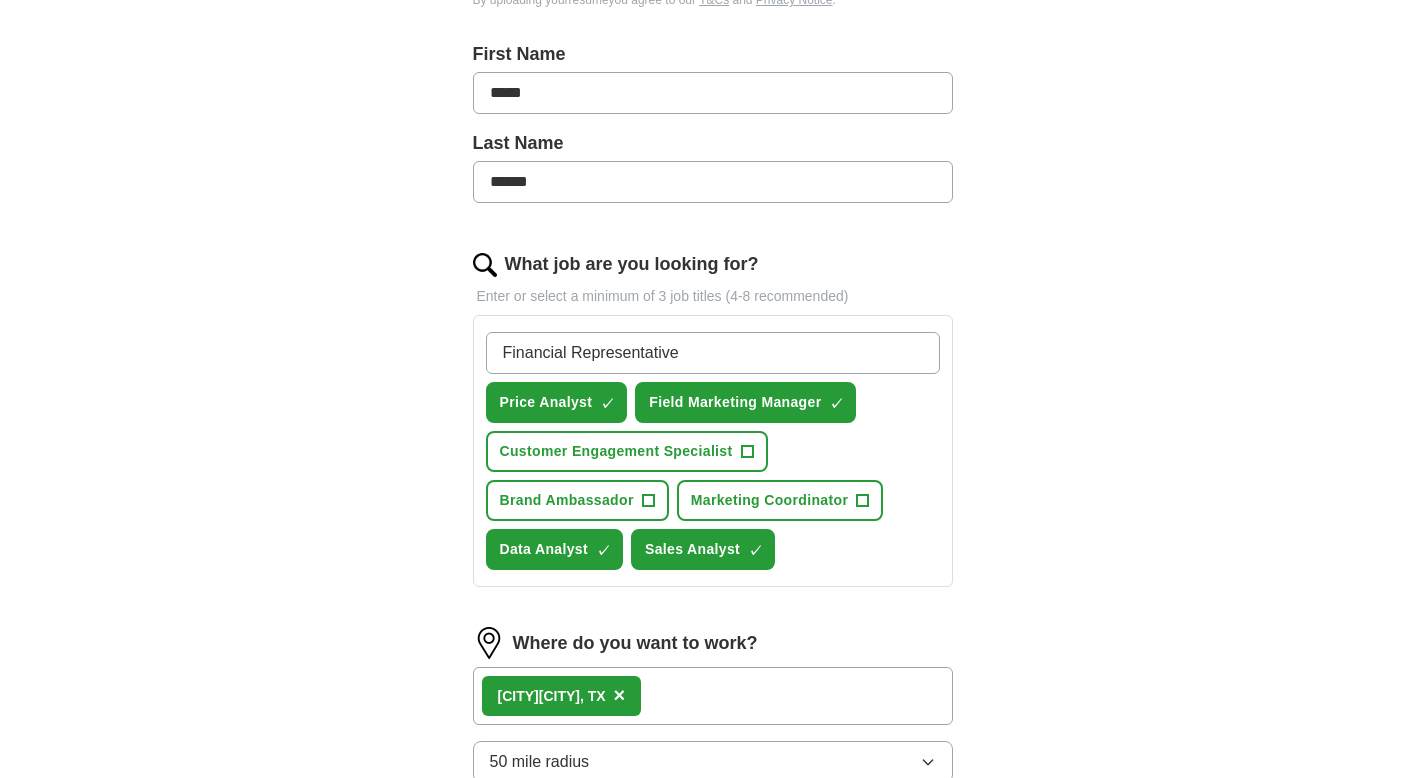 type on "Financial Representative" 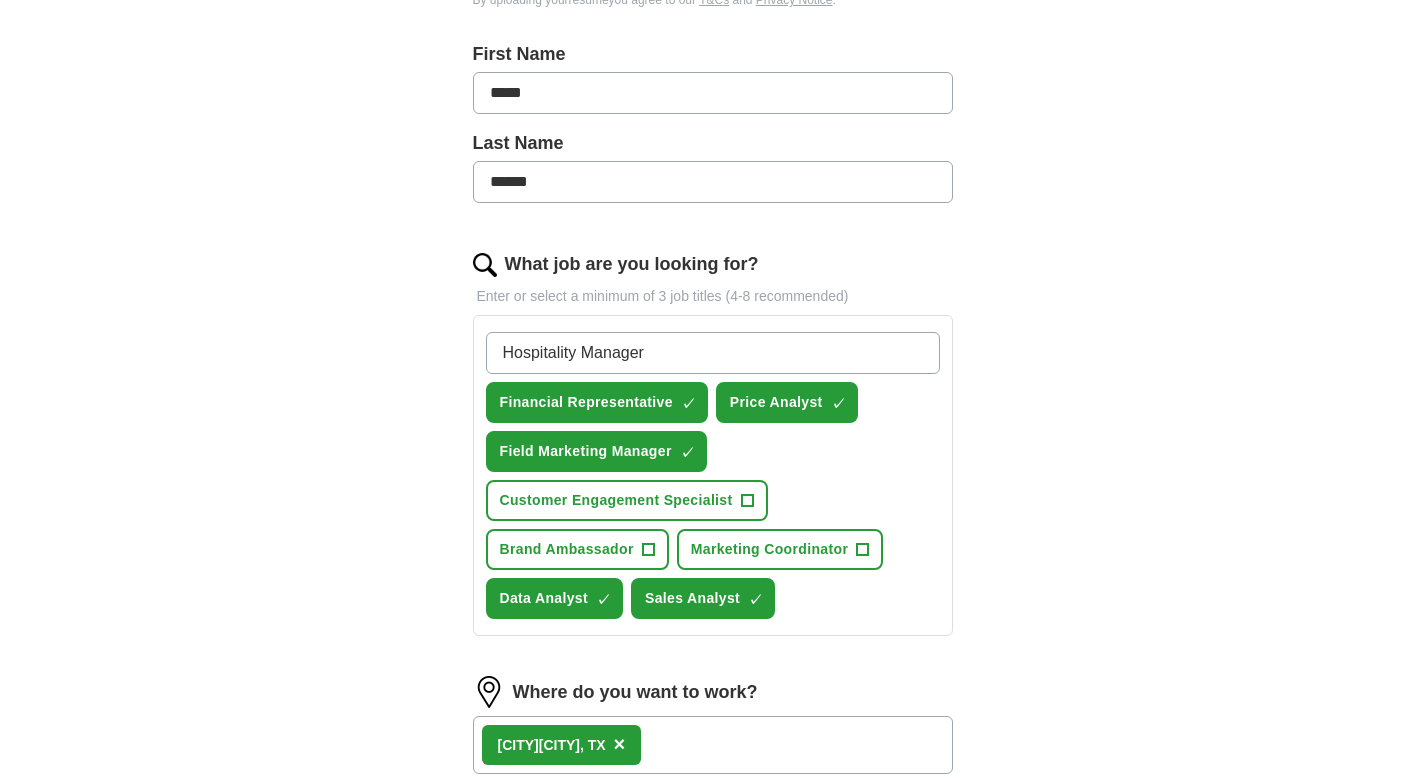 type on "Hospitality Manager" 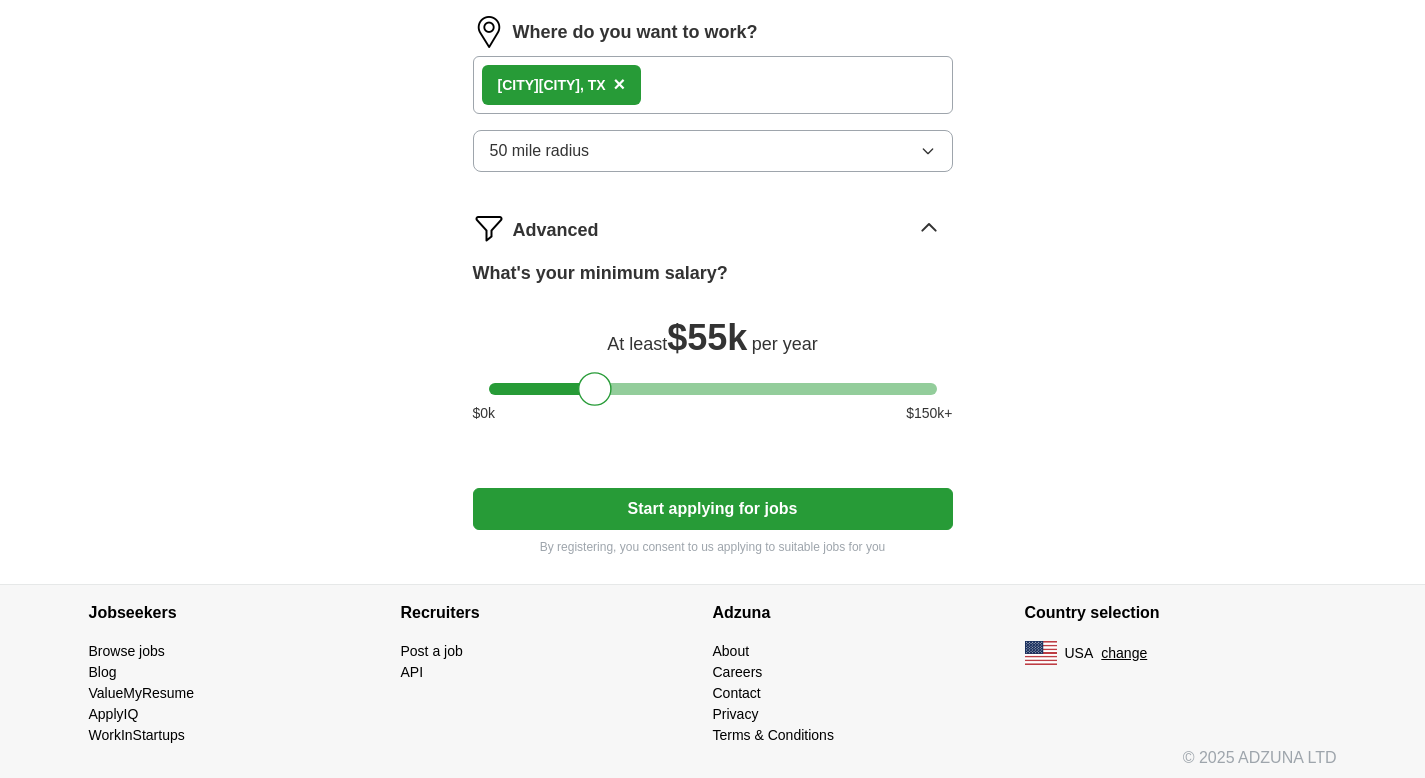 scroll, scrollTop: 1089, scrollLeft: 0, axis: vertical 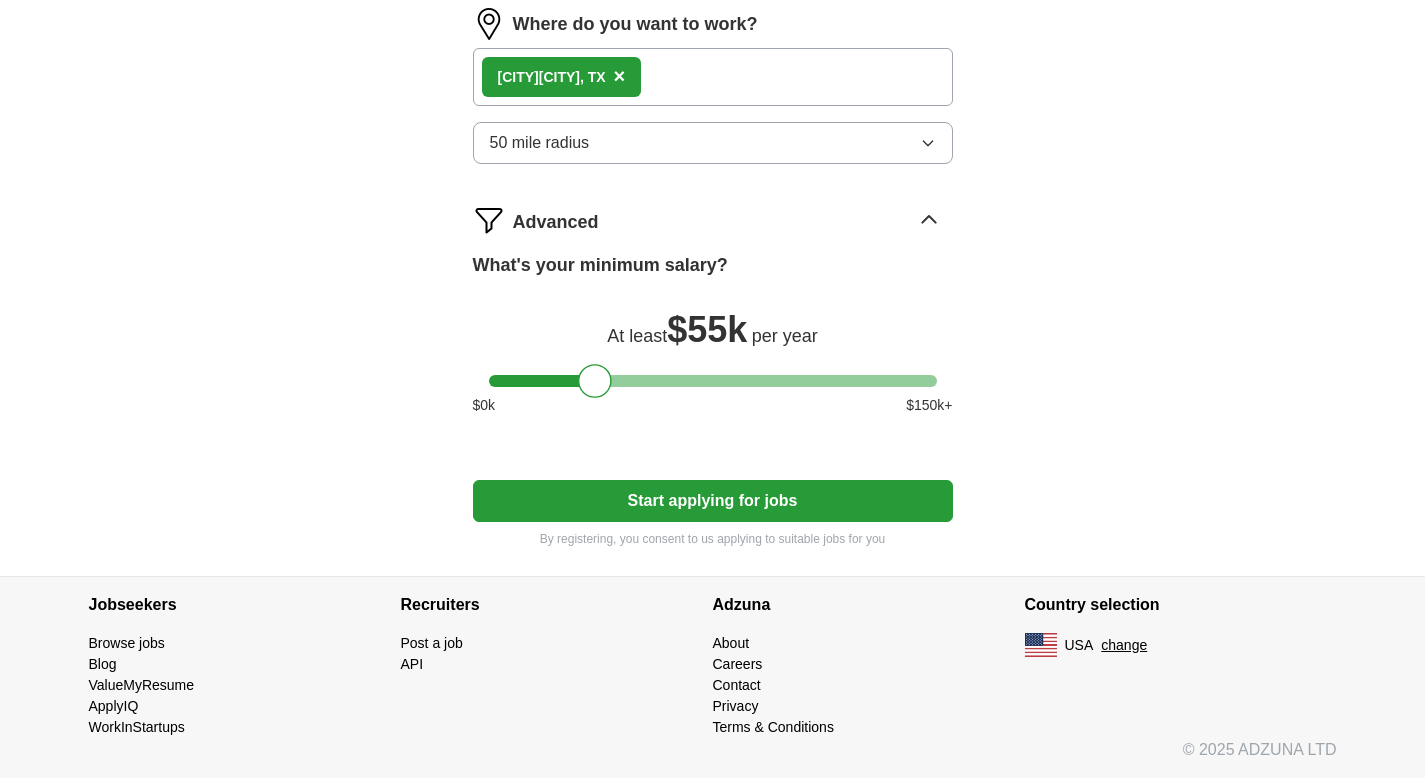 click on "Start applying for jobs" at bounding box center (713, 501) 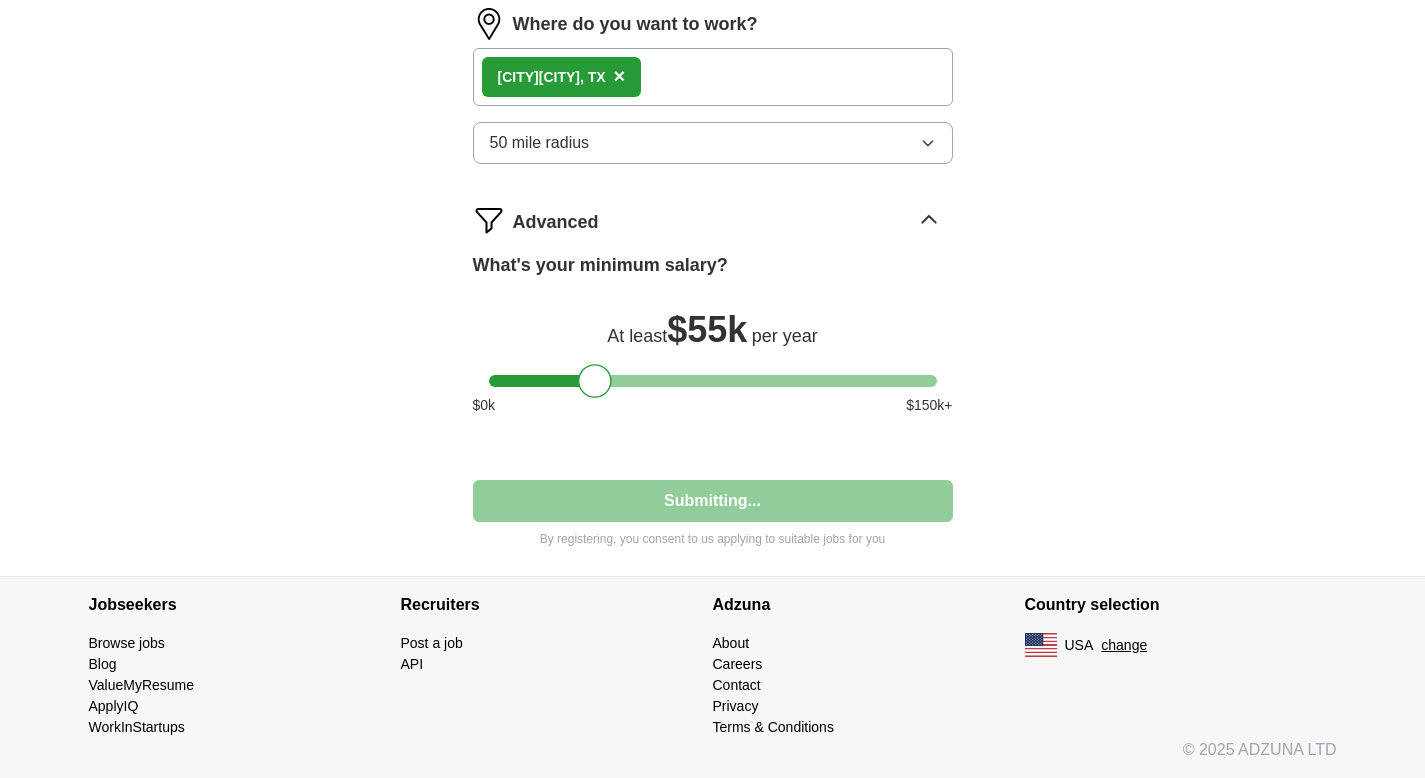 select on "**" 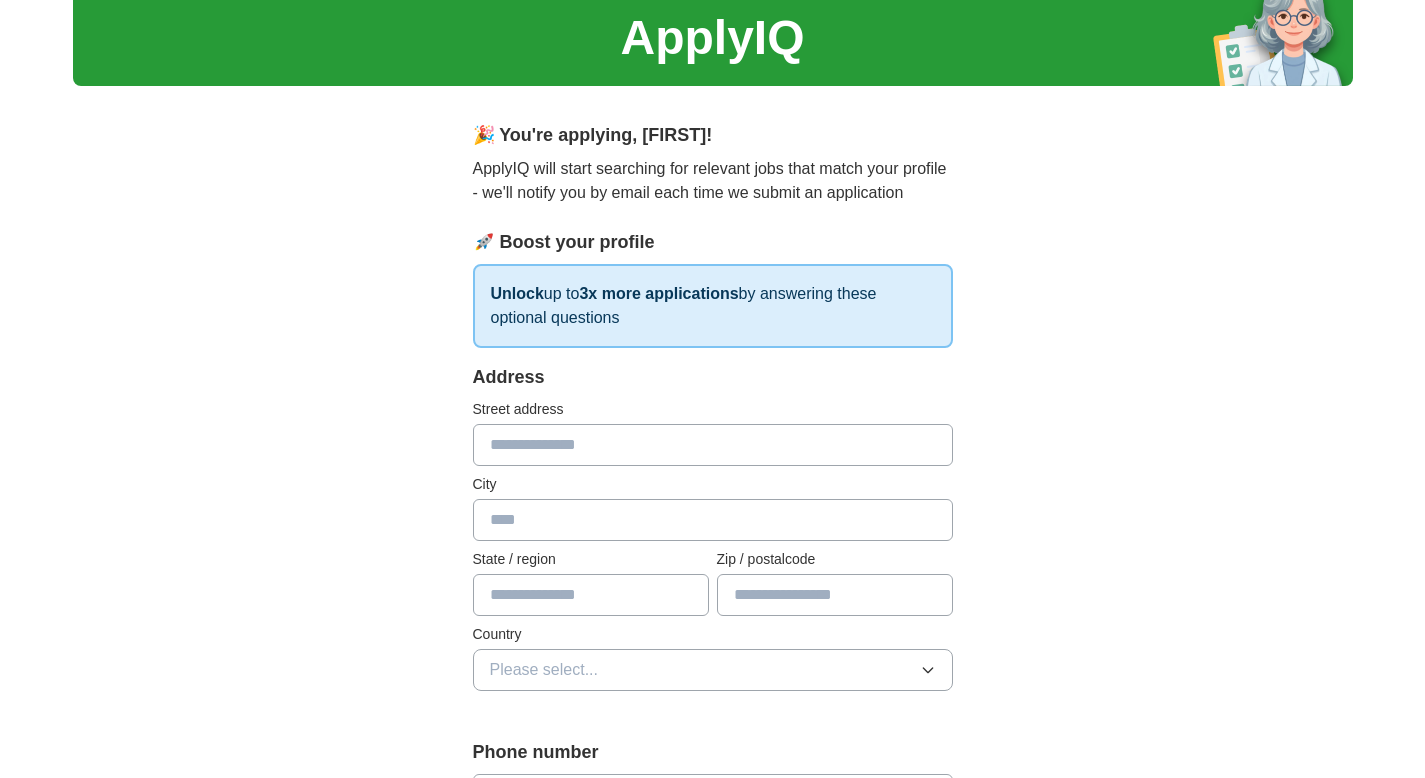 scroll, scrollTop: 0, scrollLeft: 0, axis: both 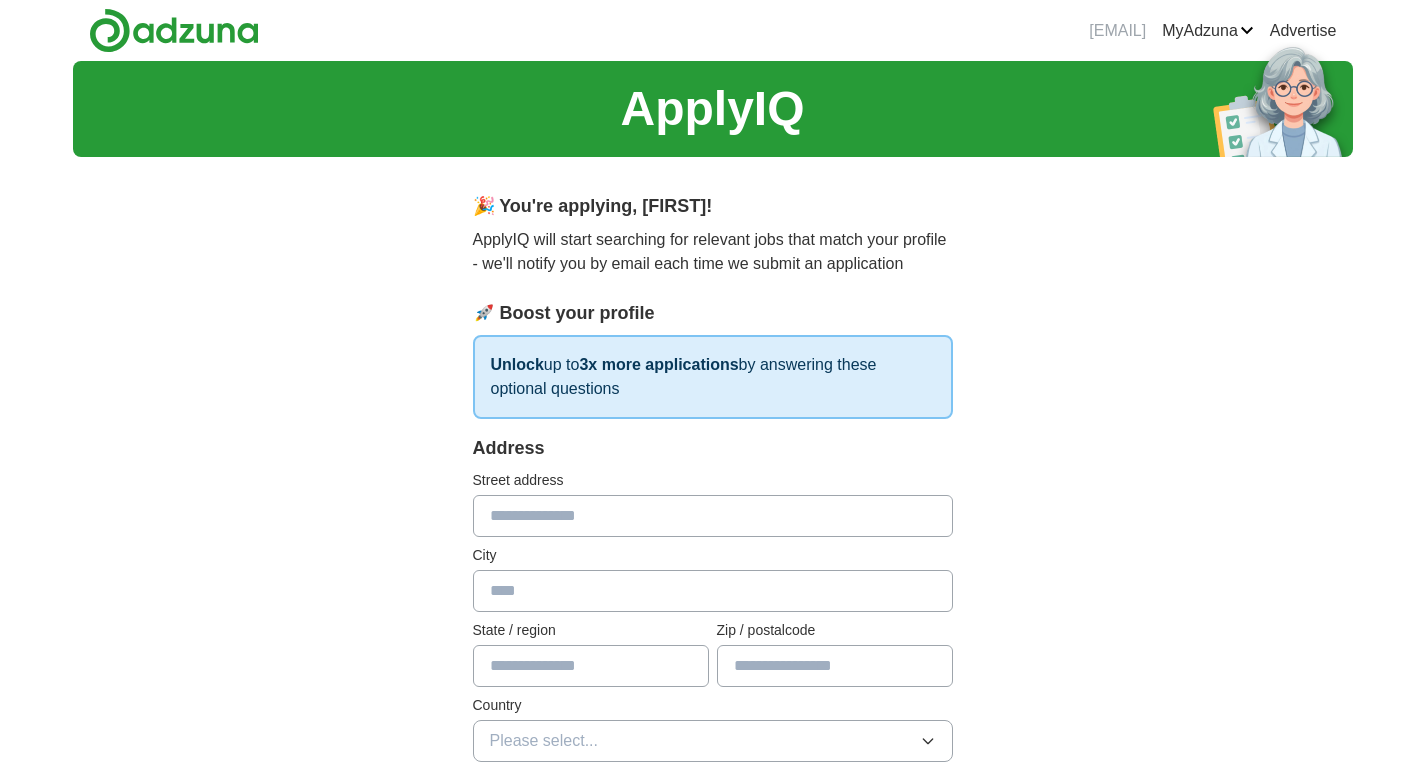 click at bounding box center [713, 516] 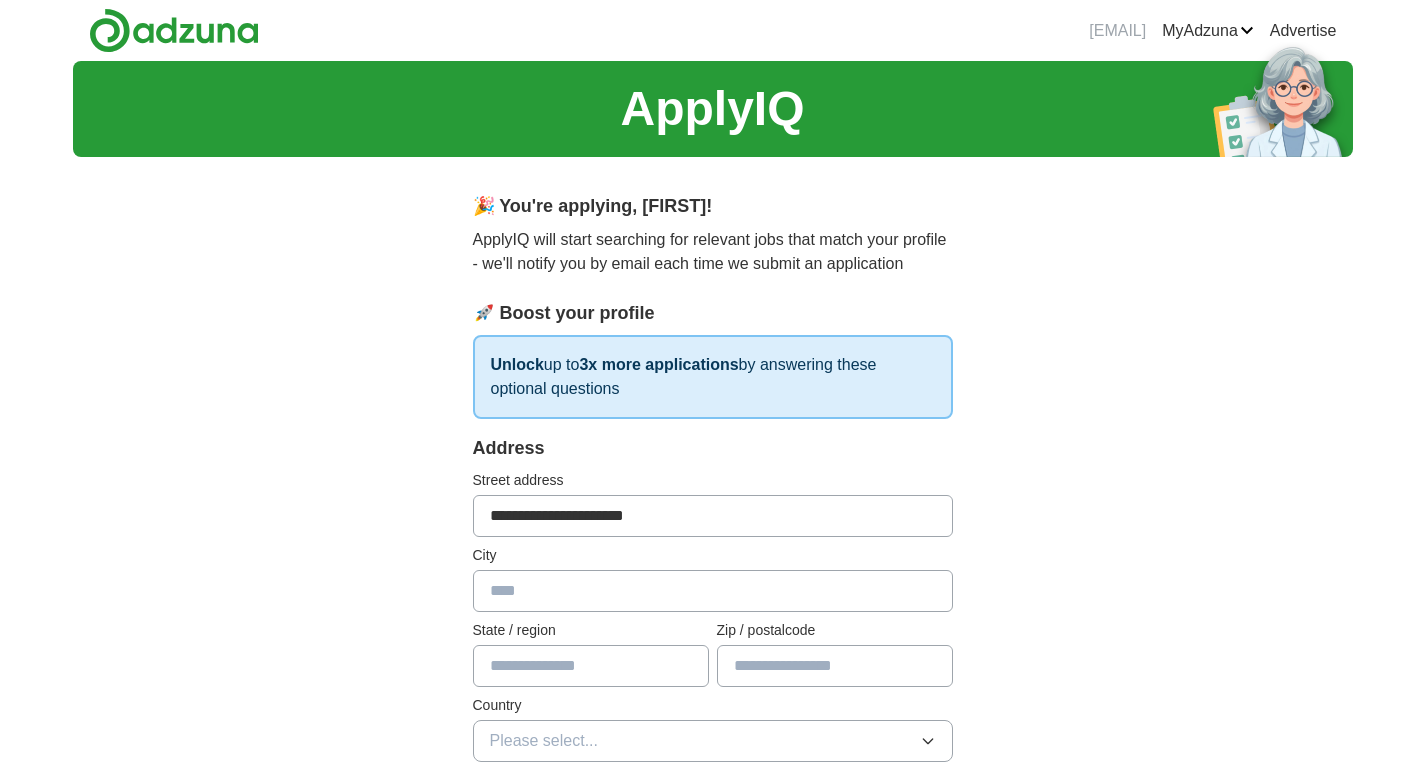 type on "**********" 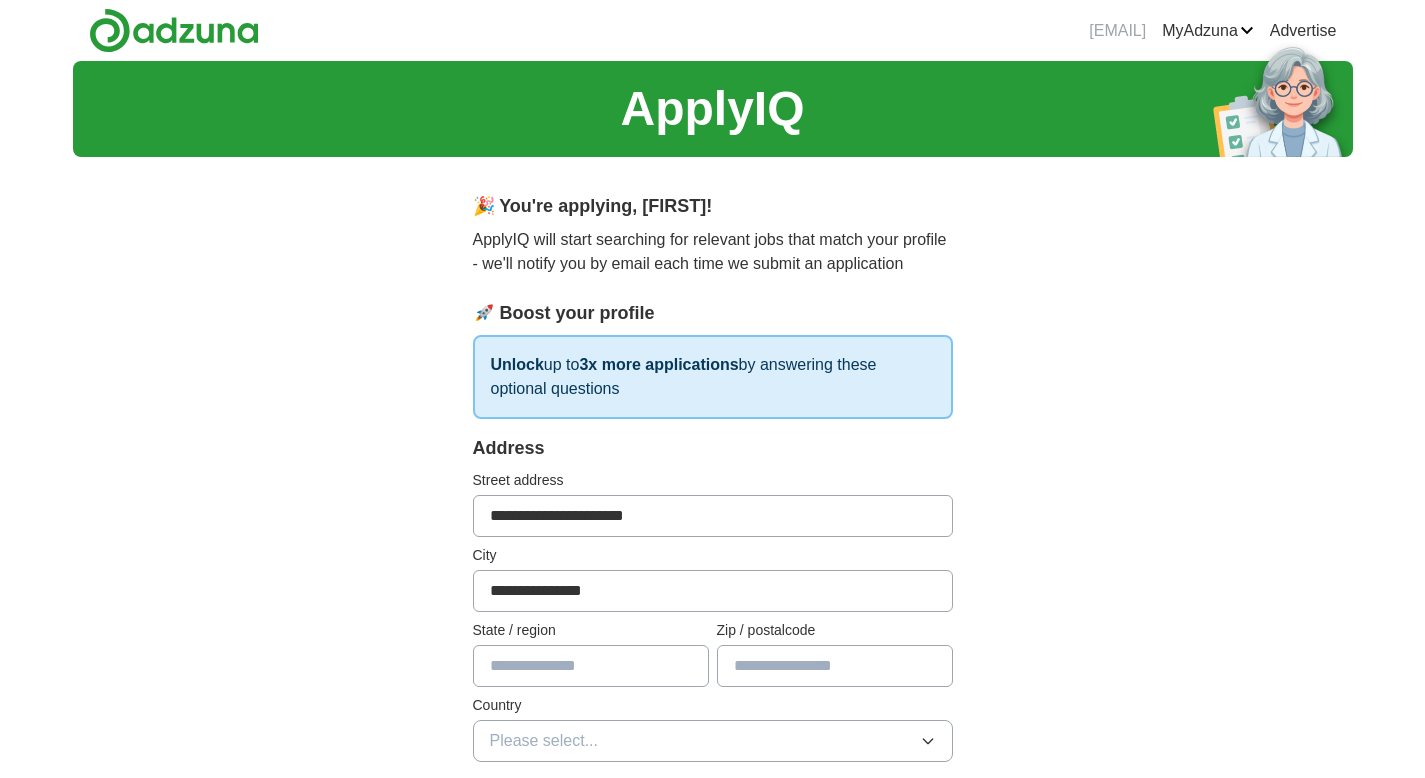 type on "**********" 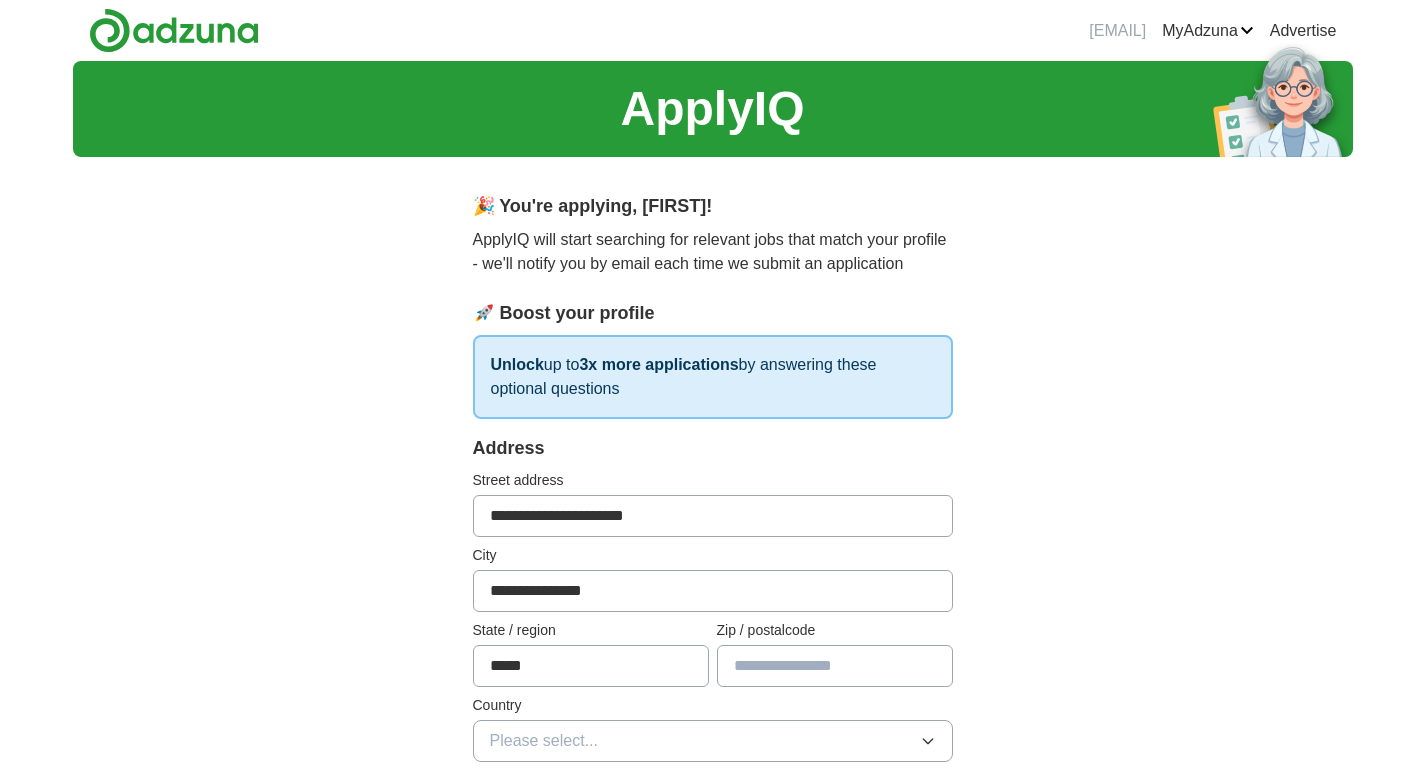 type on "*****" 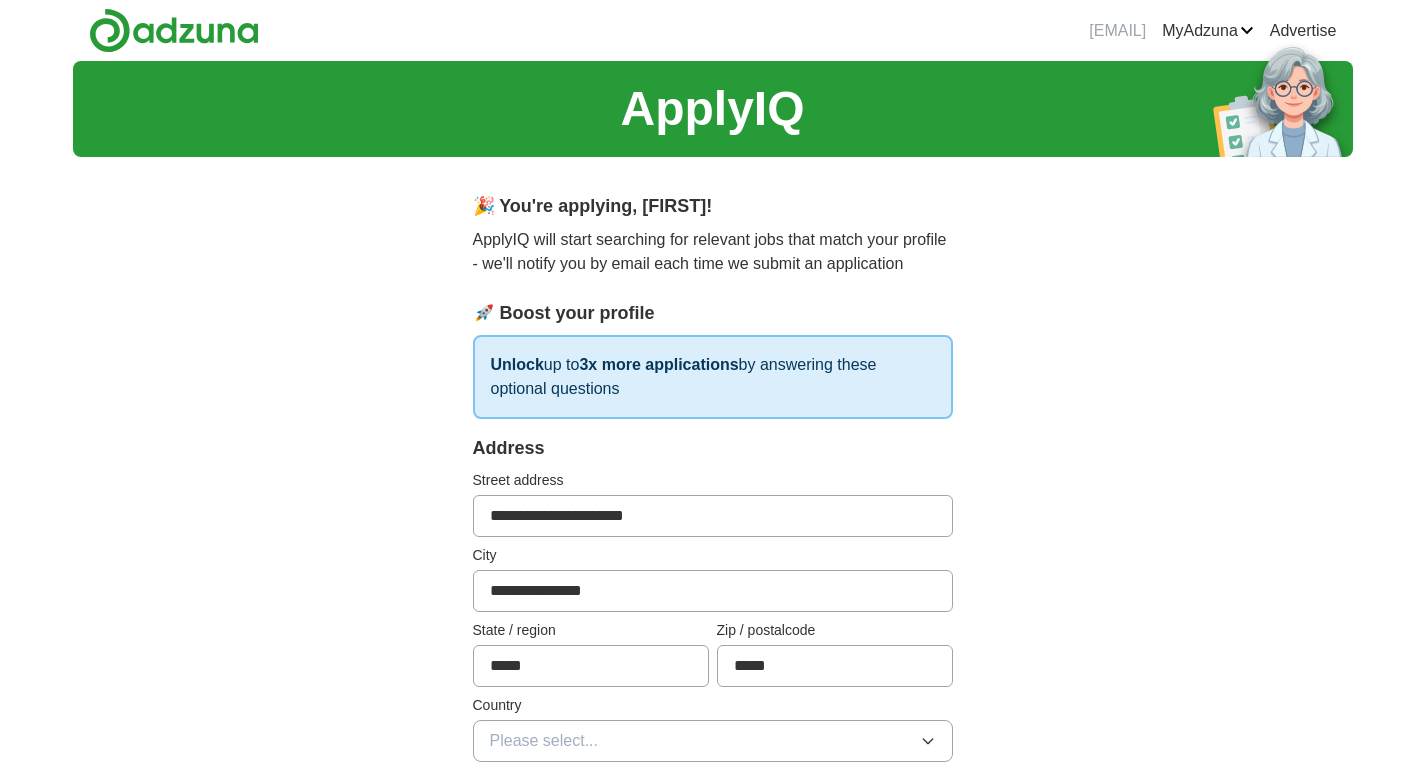 type on "*****" 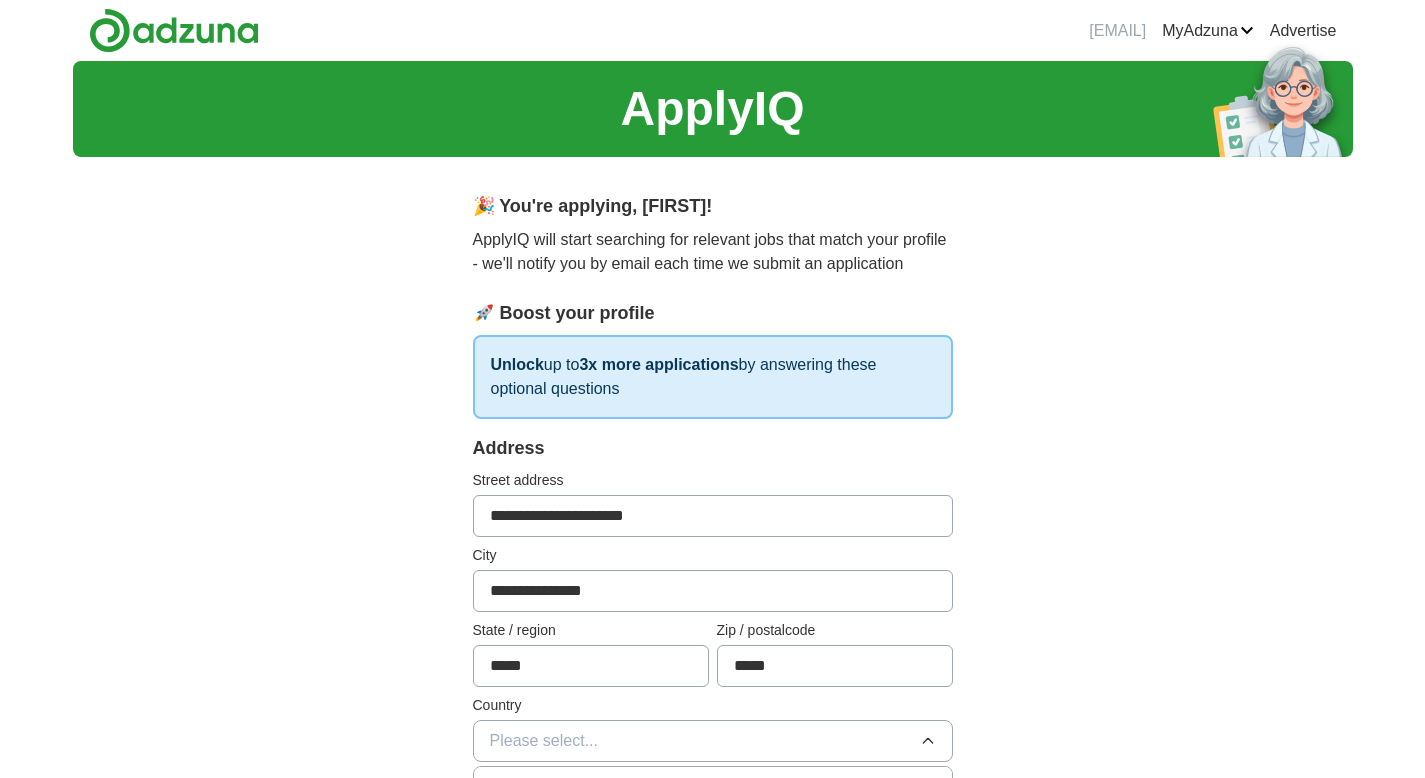 type 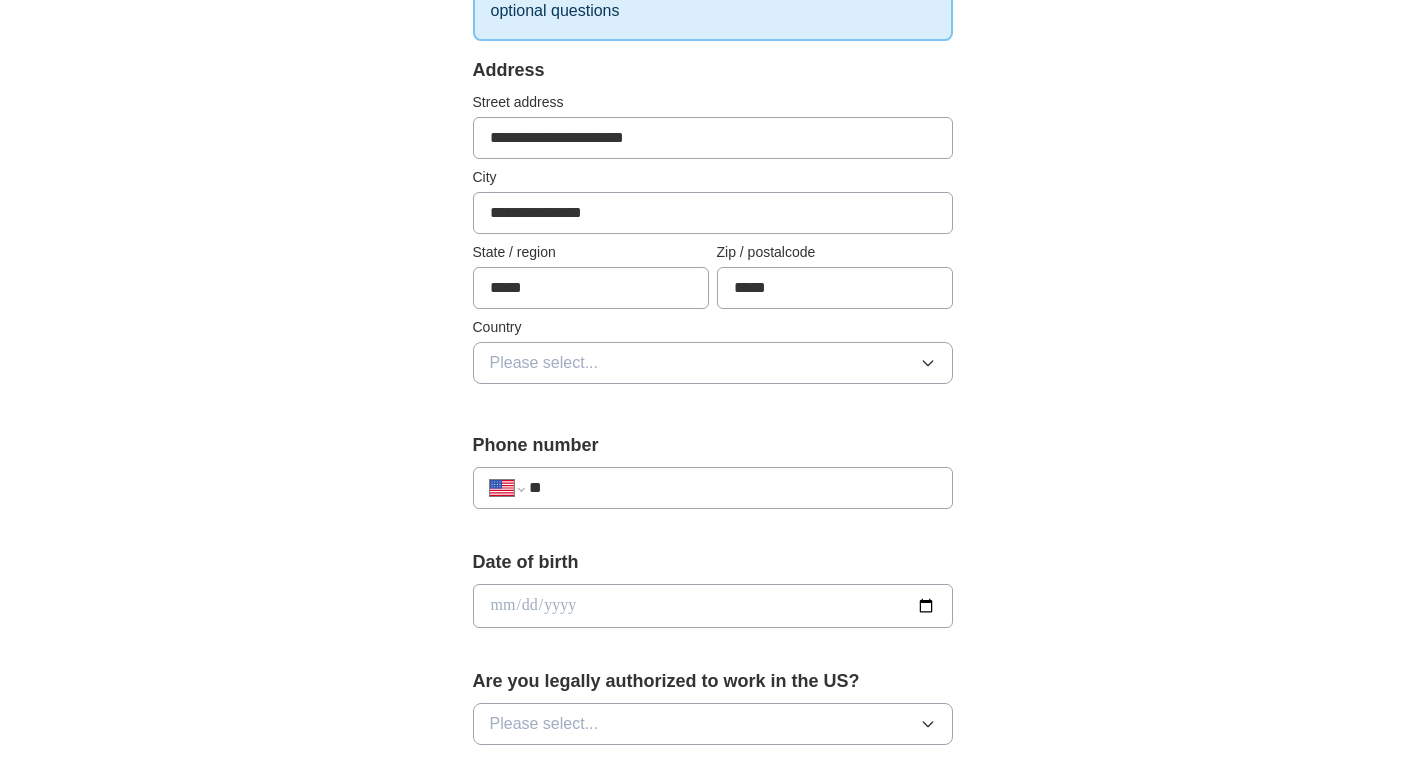 scroll, scrollTop: 425, scrollLeft: 0, axis: vertical 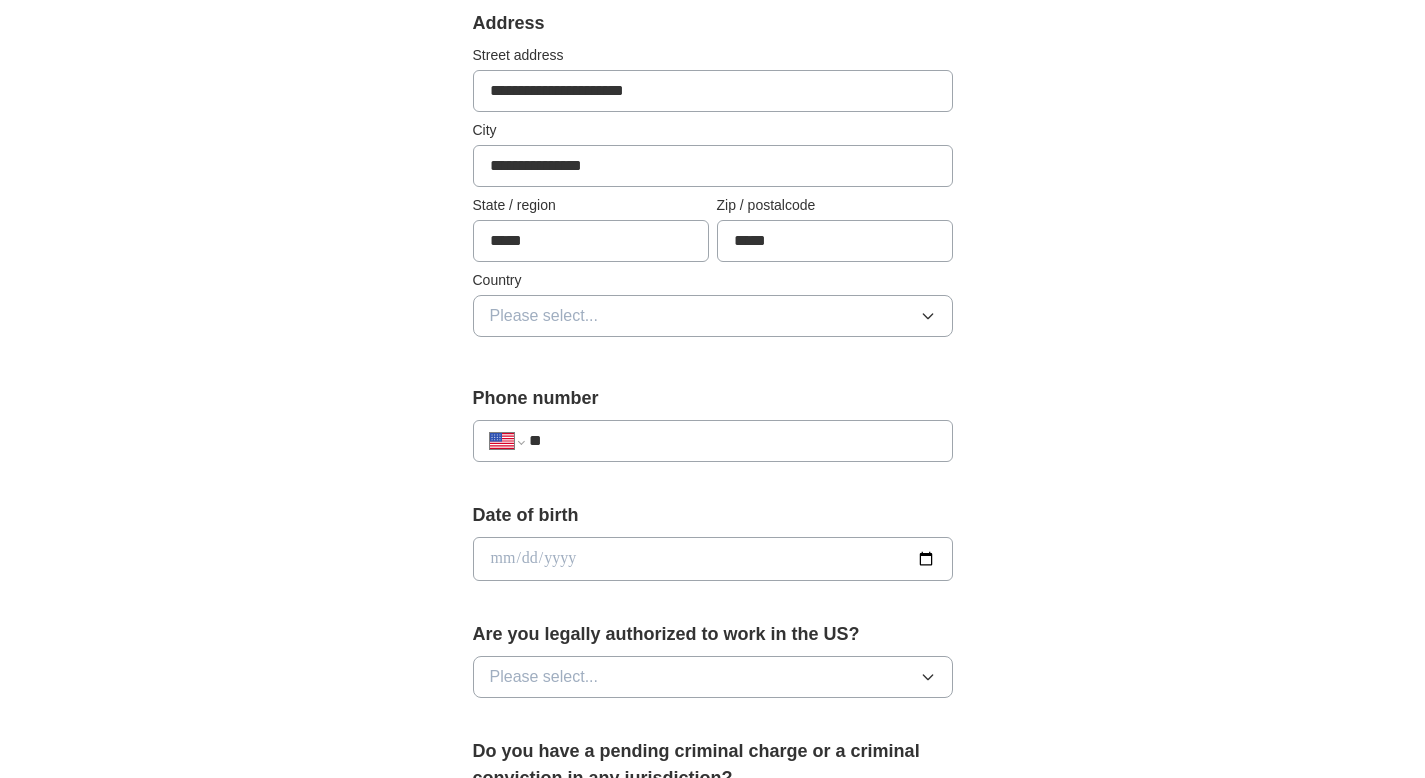click on "Please select..." at bounding box center (713, 316) 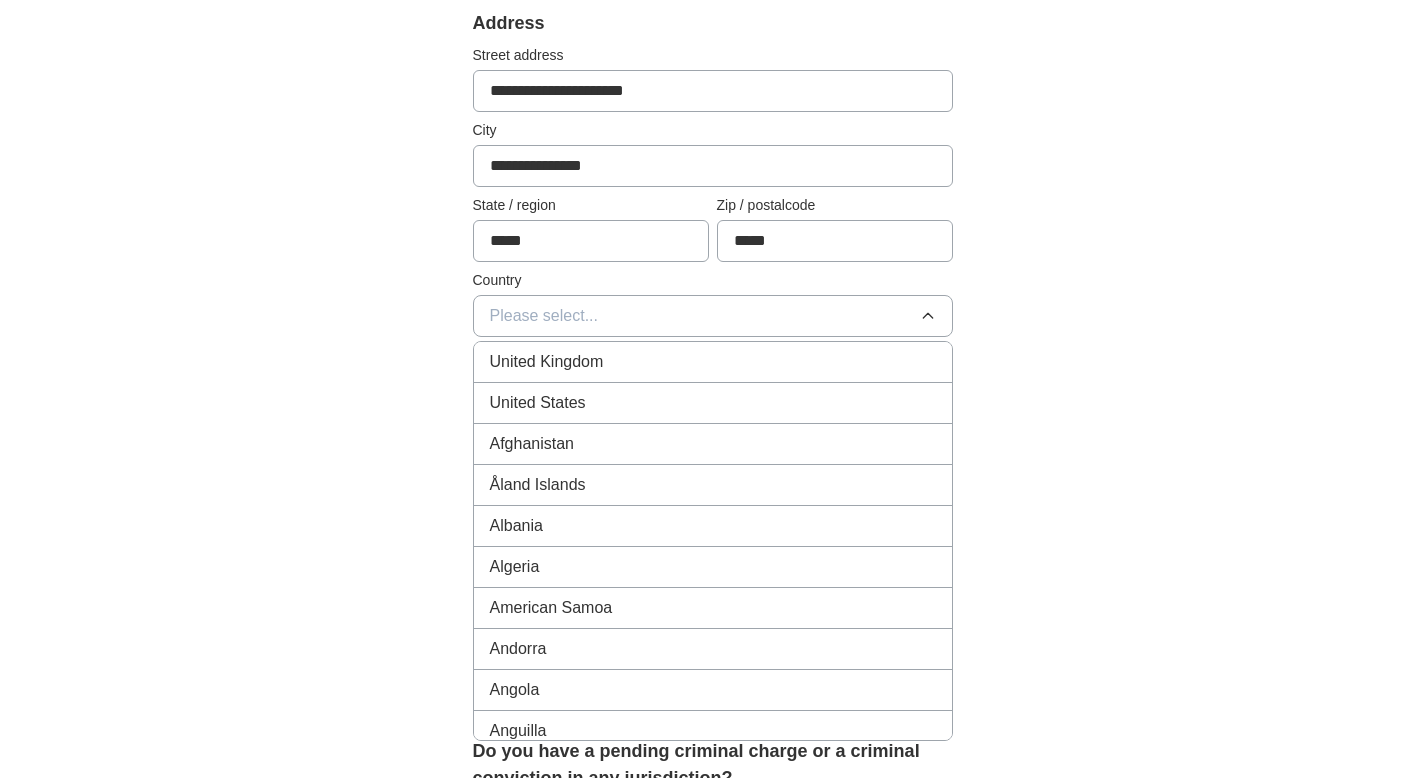 click on "United States" at bounding box center (713, 403) 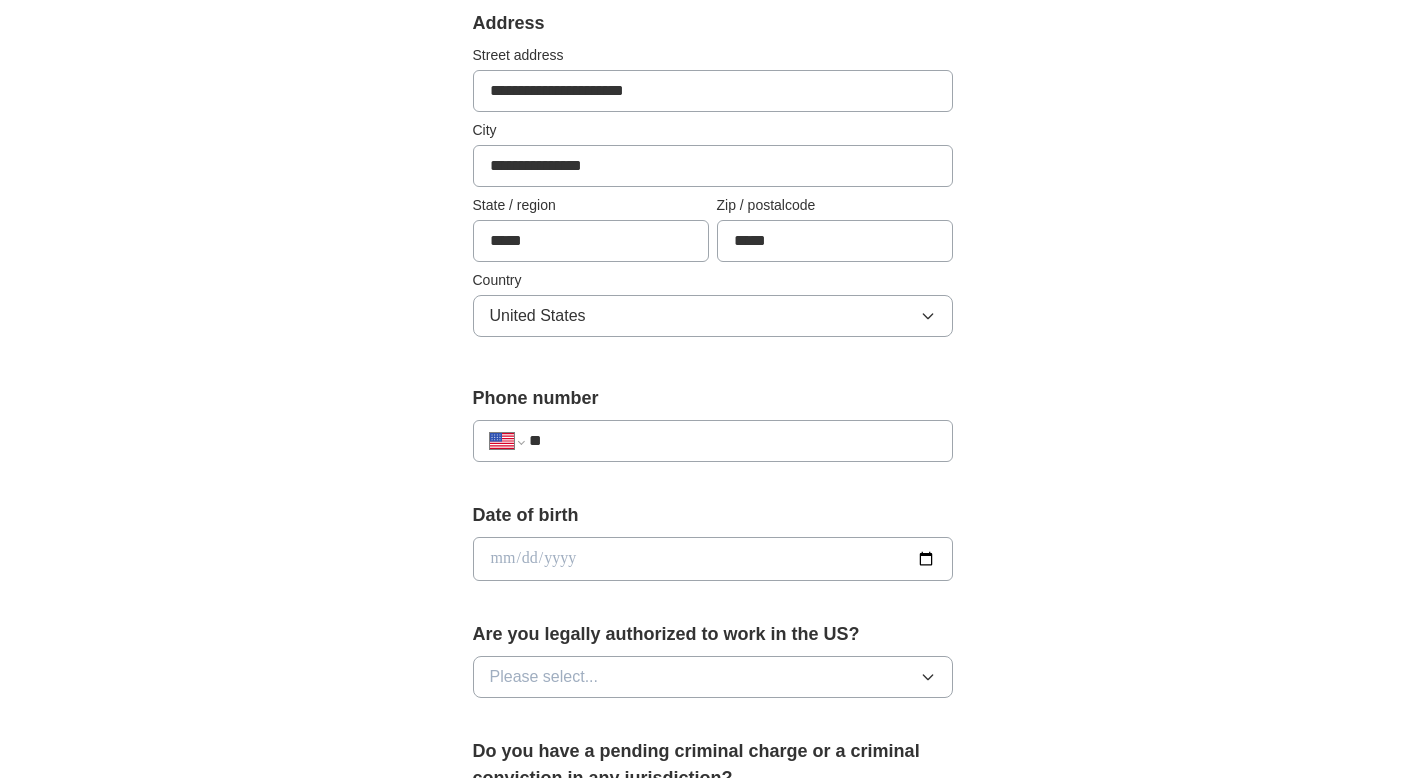 click on "**" at bounding box center (732, 441) 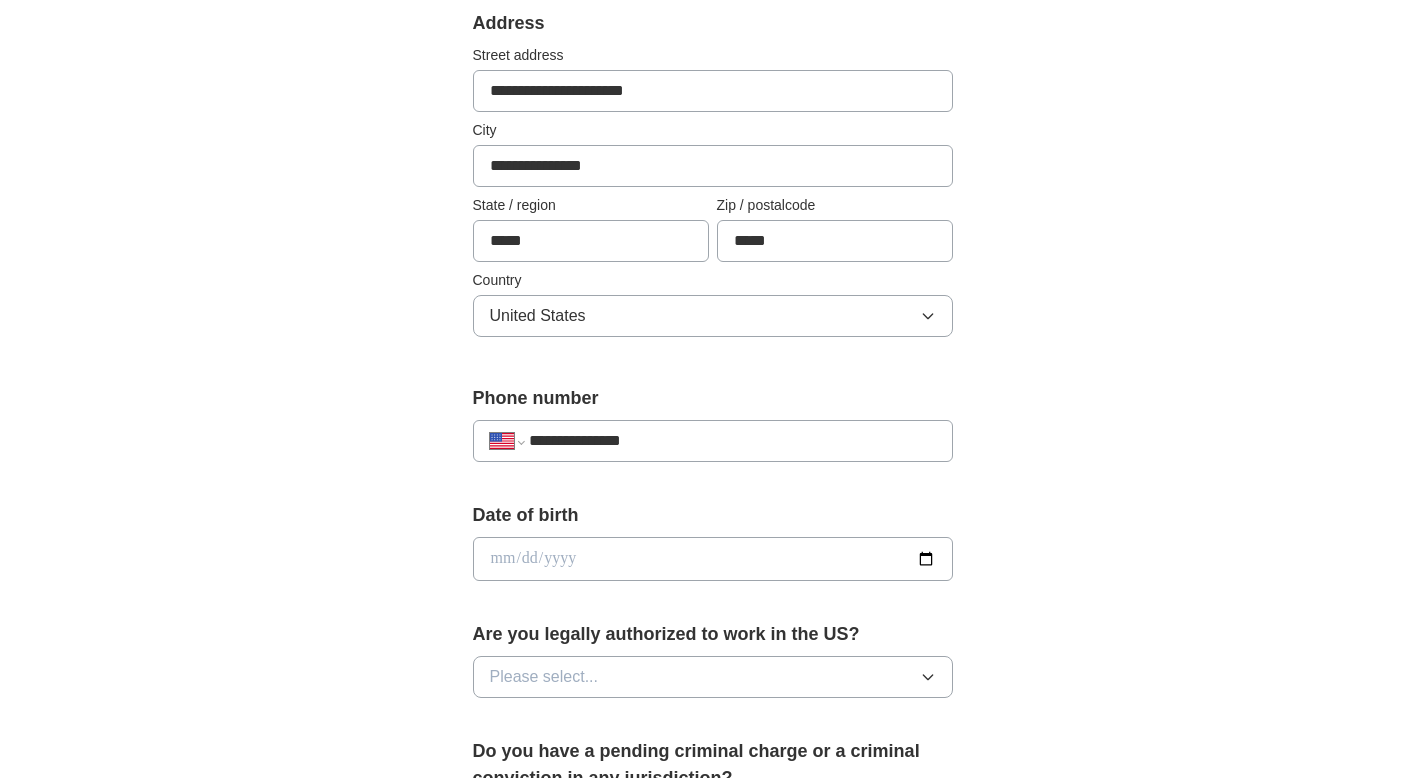 type on "**********" 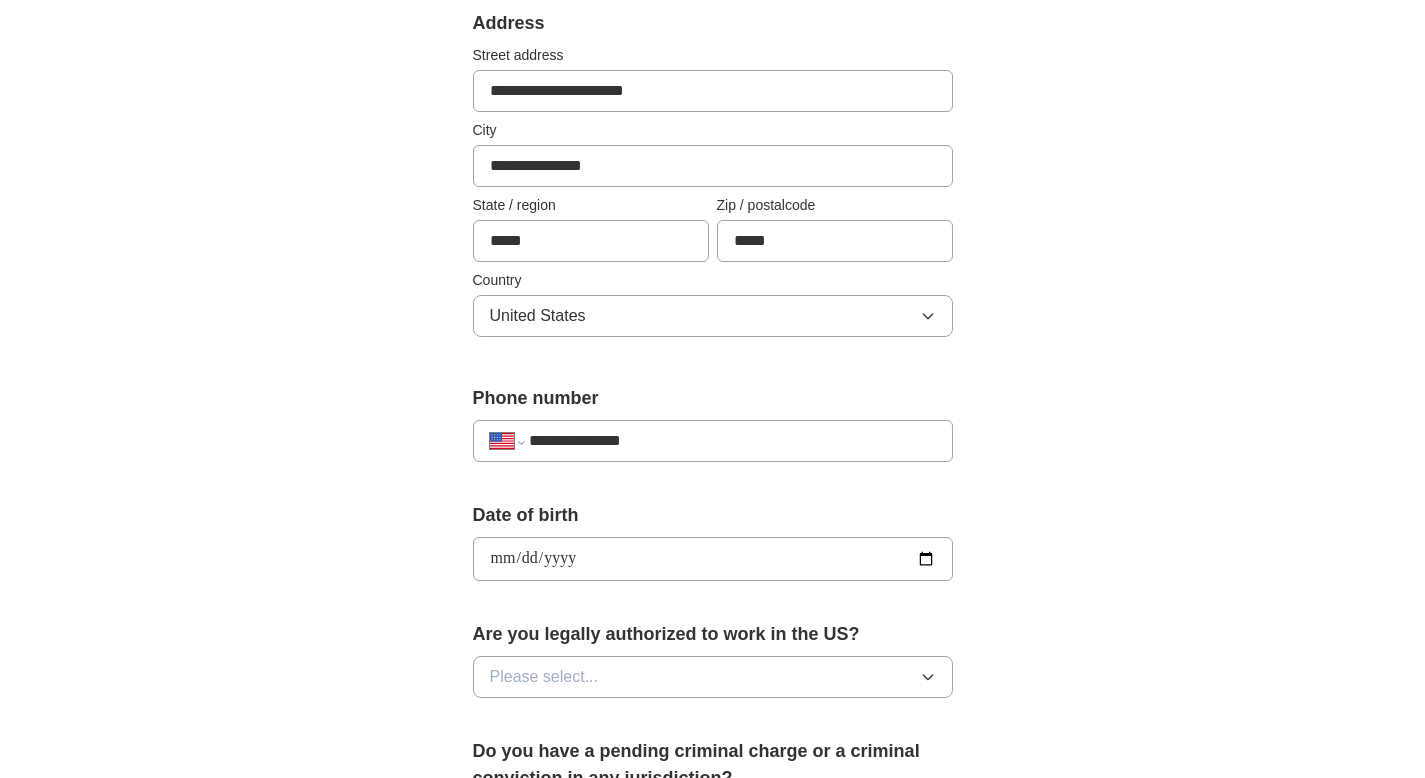 type on "**********" 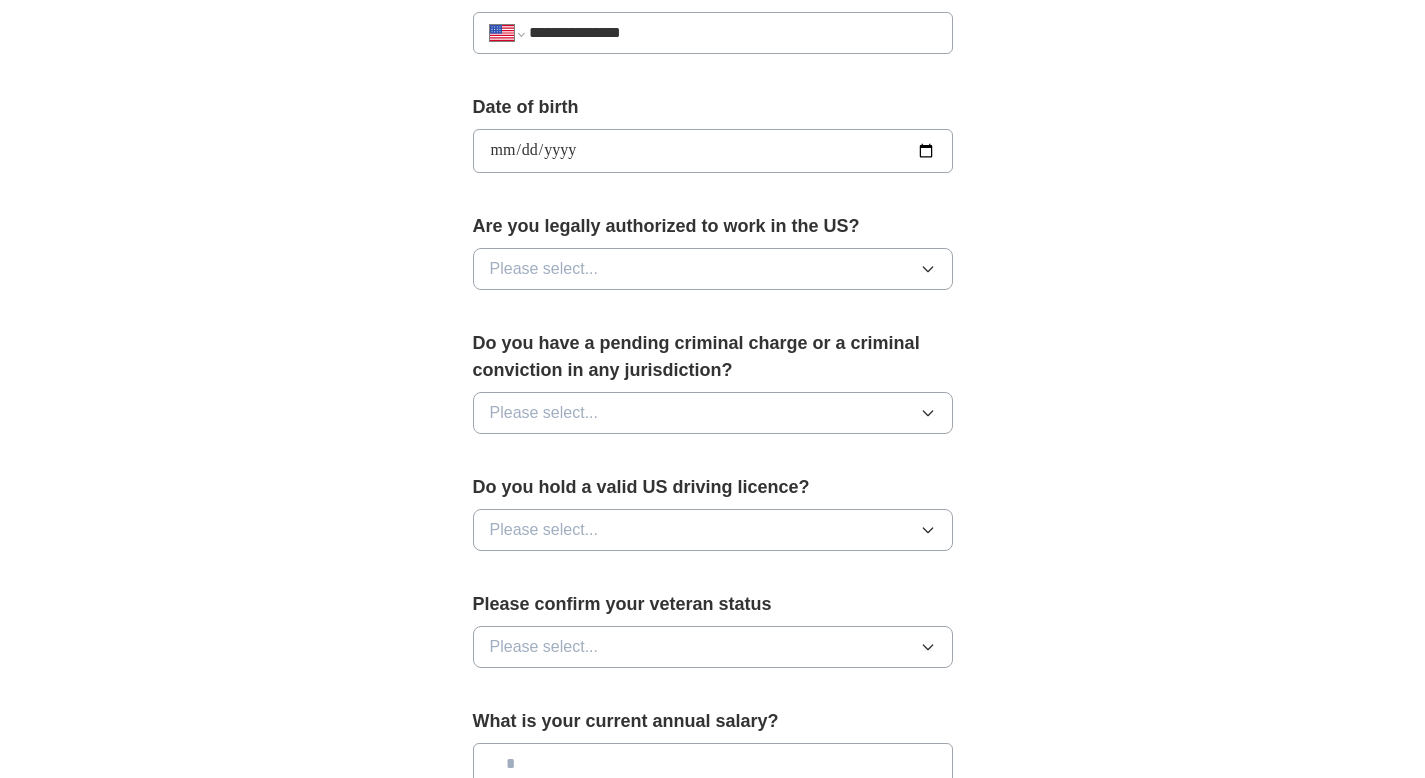 scroll, scrollTop: 836, scrollLeft: 0, axis: vertical 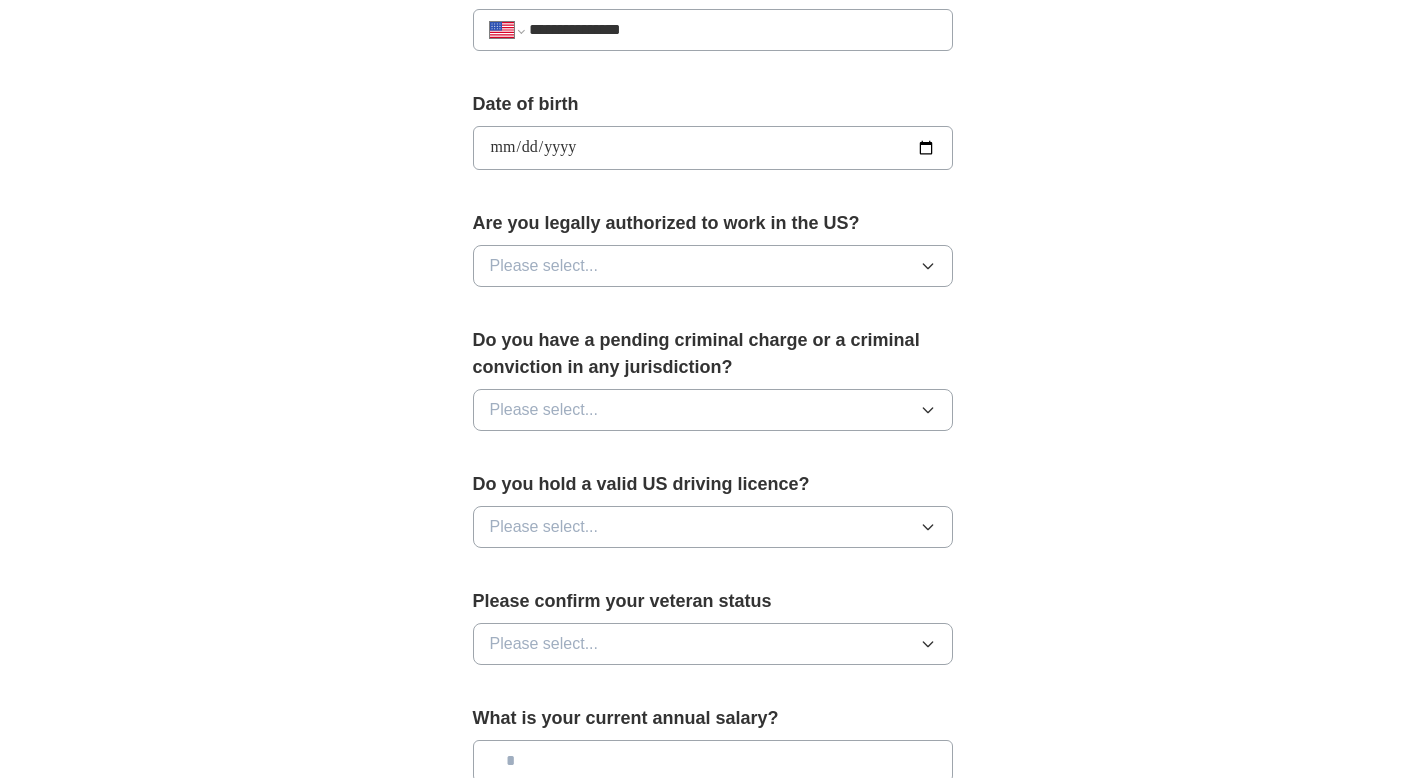 click 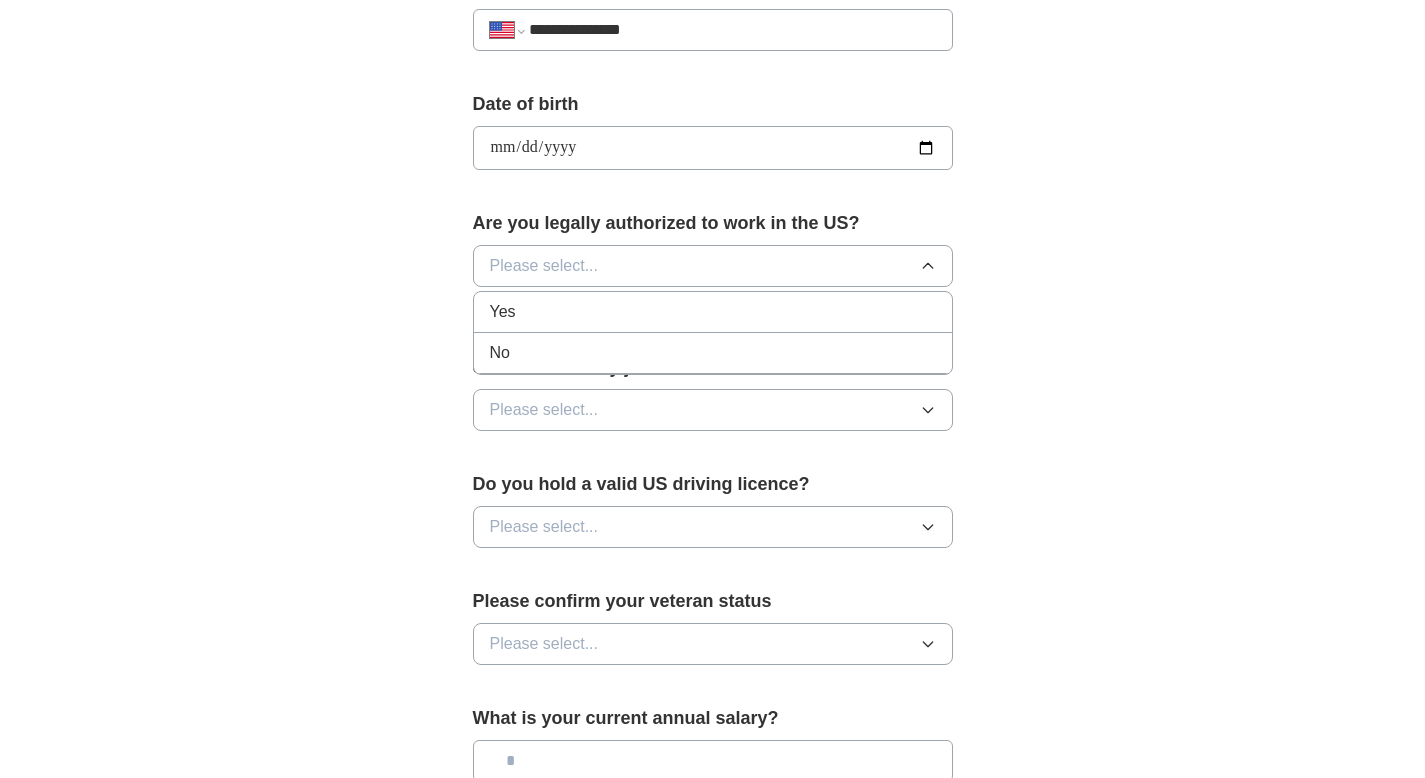 click on "Yes" at bounding box center (713, 312) 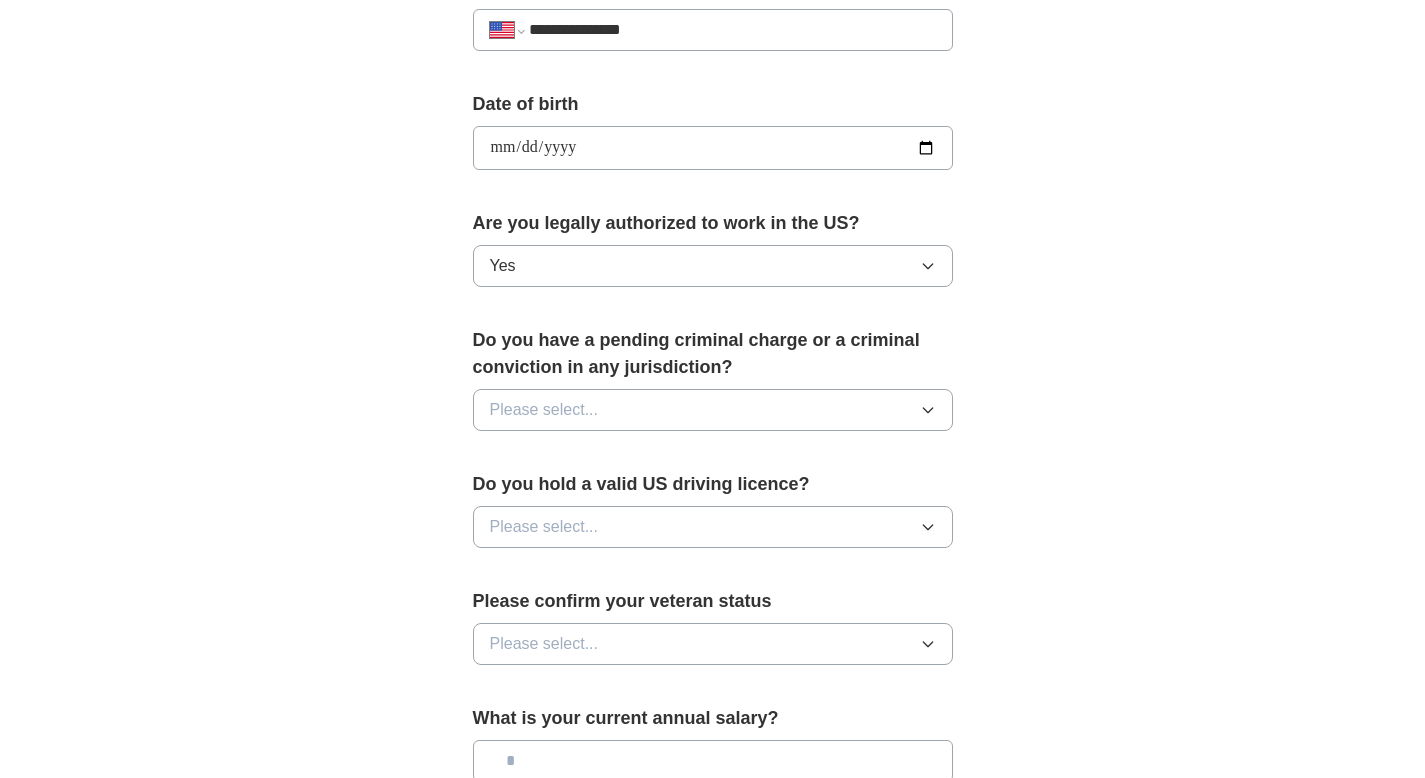 click on "Please select..." at bounding box center (713, 410) 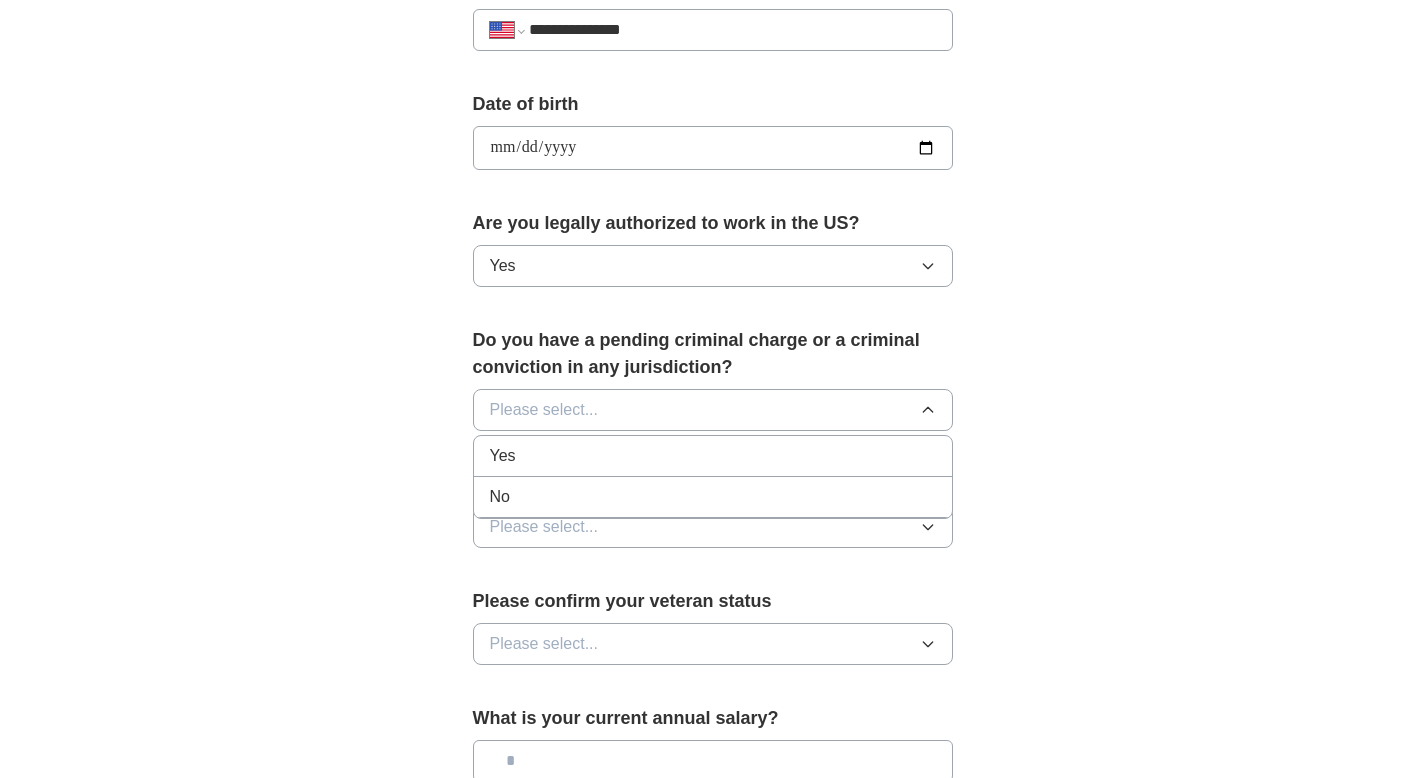 click on "No" at bounding box center [713, 497] 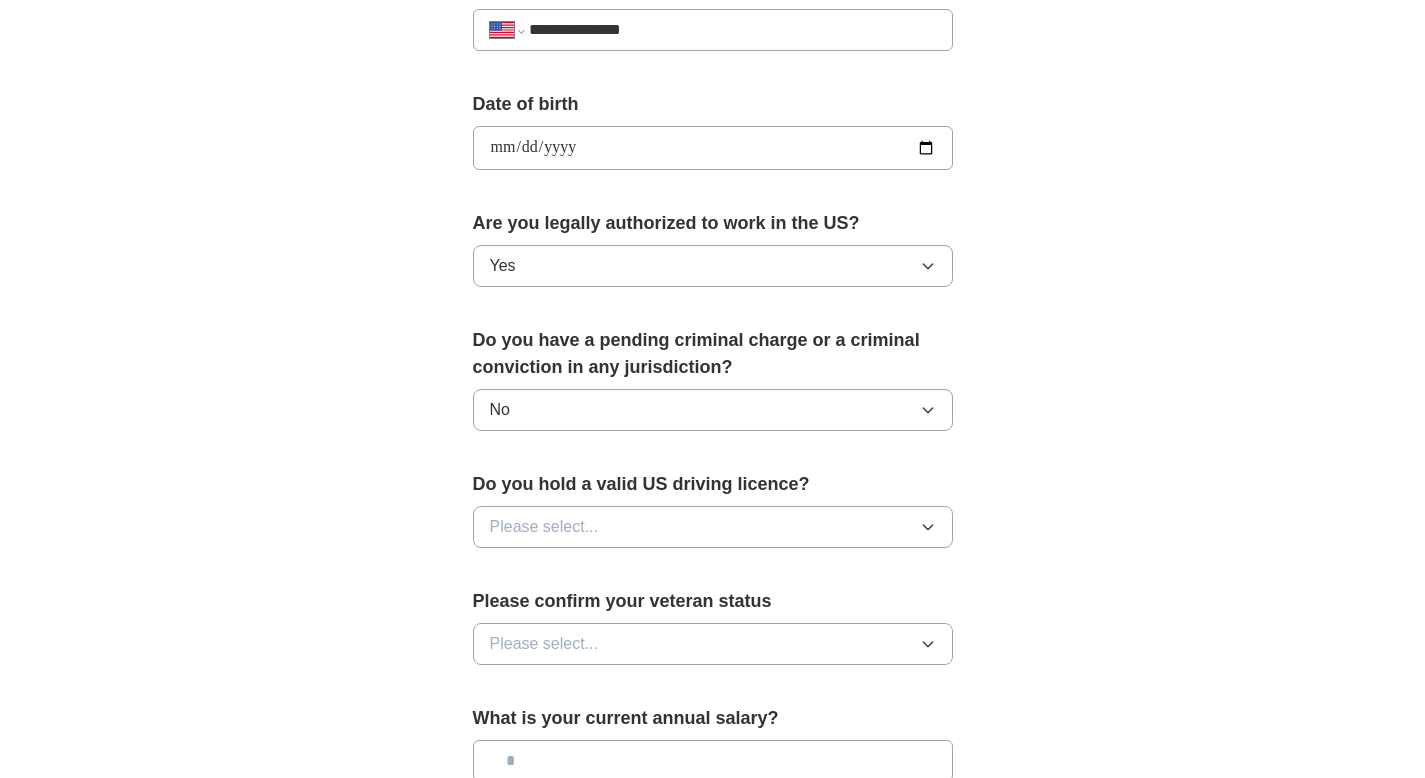 click on "Please select..." at bounding box center [713, 527] 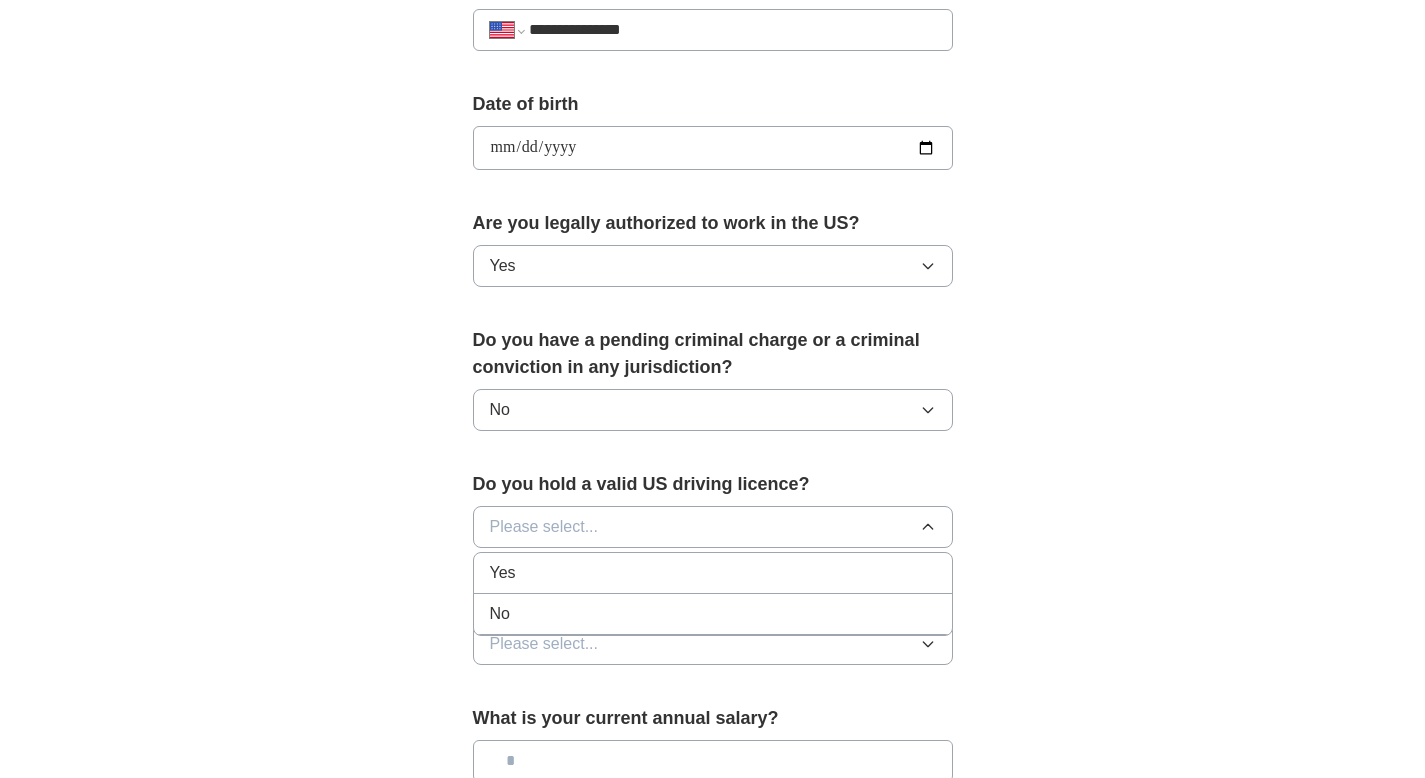 click on "Yes" at bounding box center (713, 573) 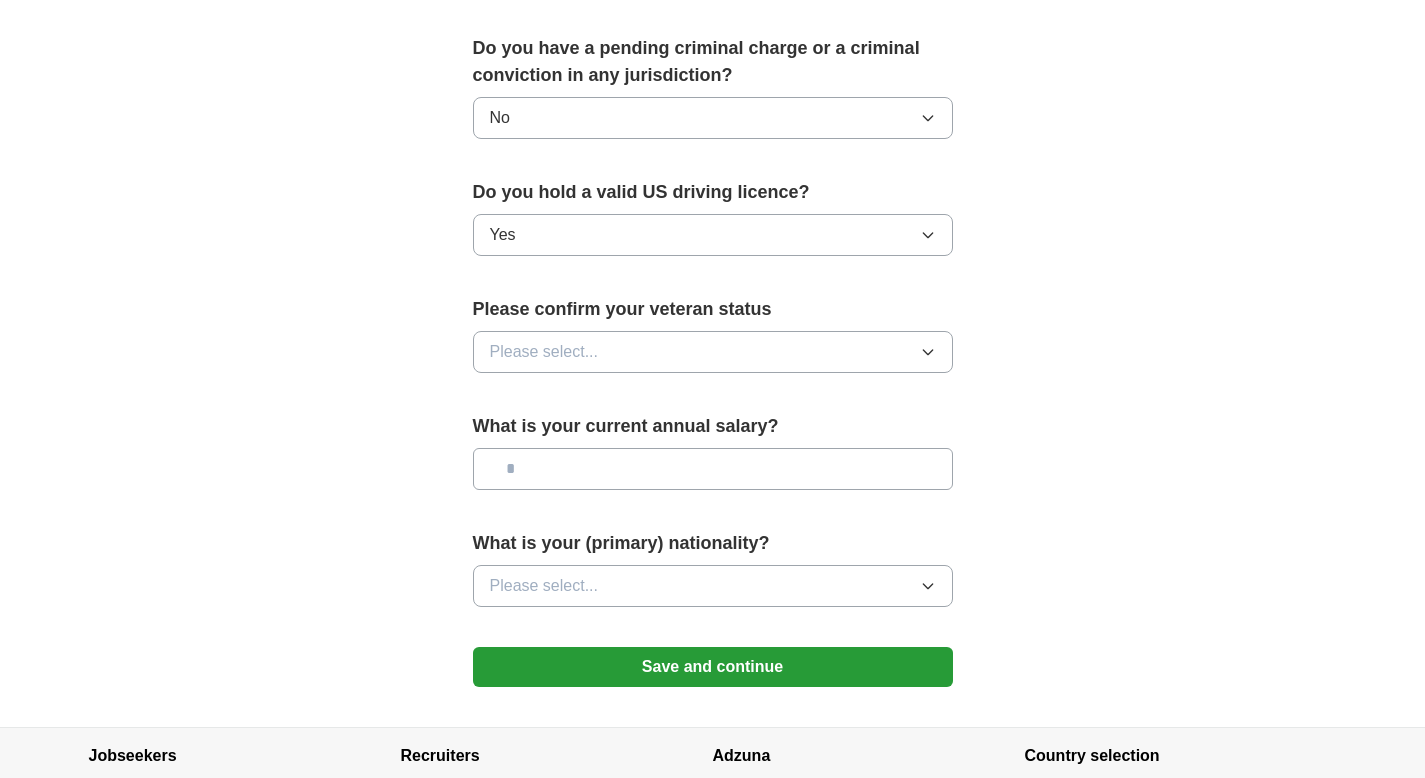 scroll, scrollTop: 1136, scrollLeft: 0, axis: vertical 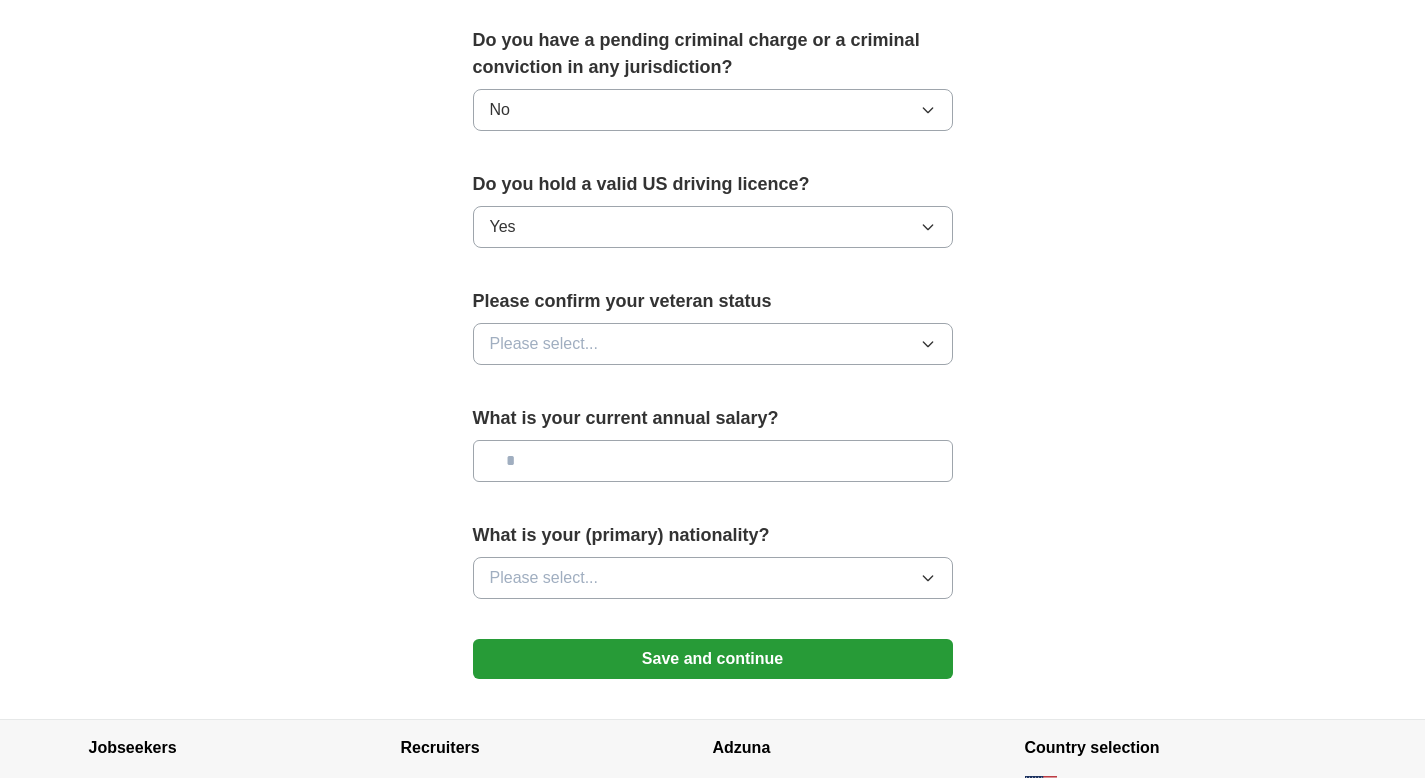 click on "Please select..." at bounding box center (713, 344) 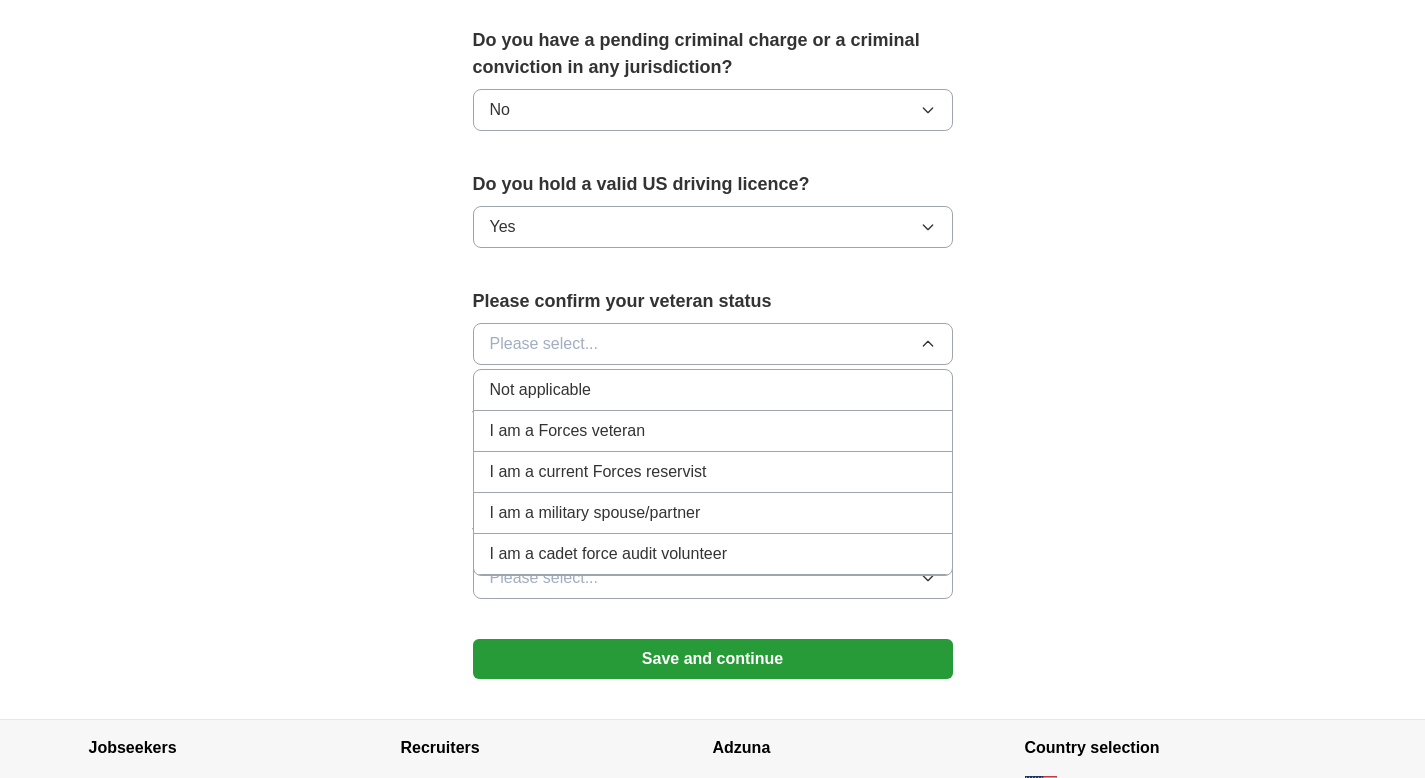 click on "Not applicable" at bounding box center (713, 390) 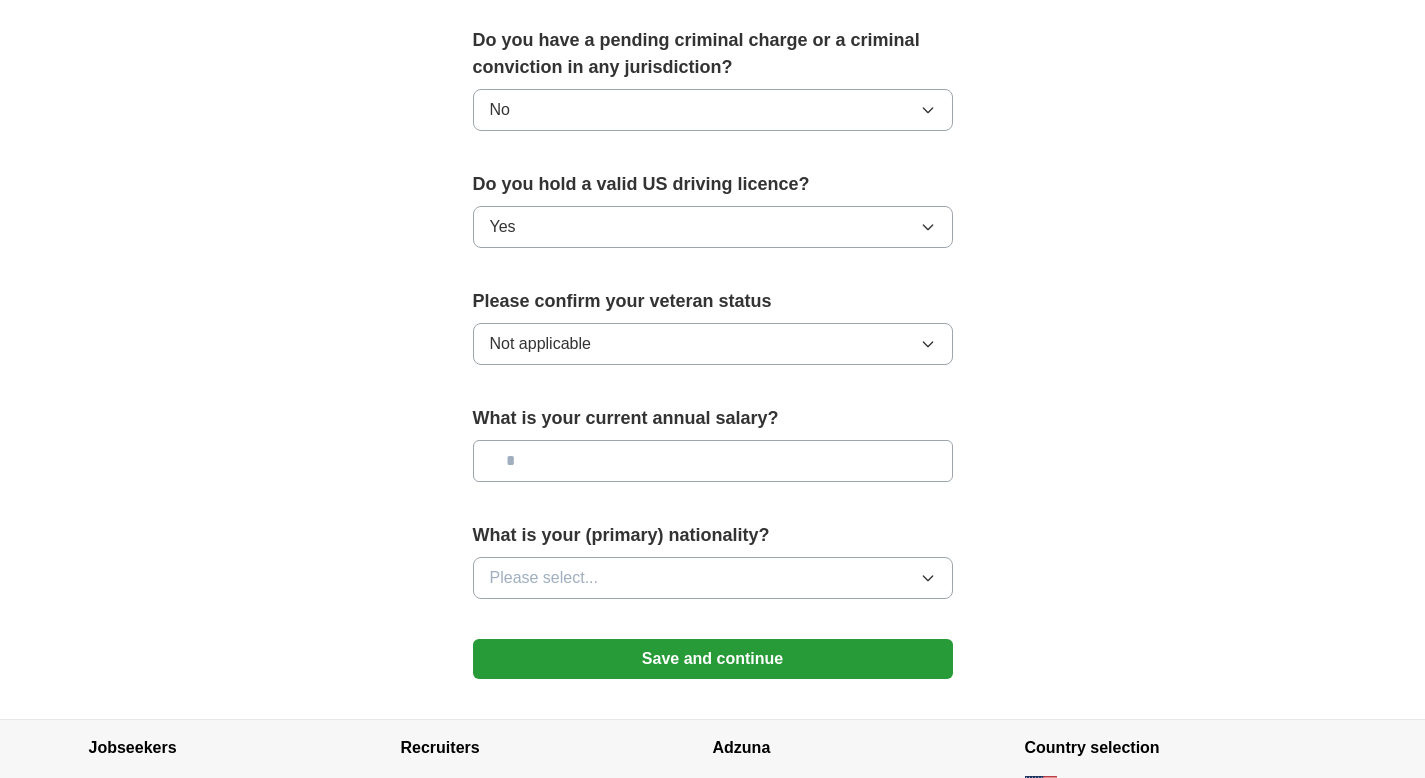 click at bounding box center (713, 461) 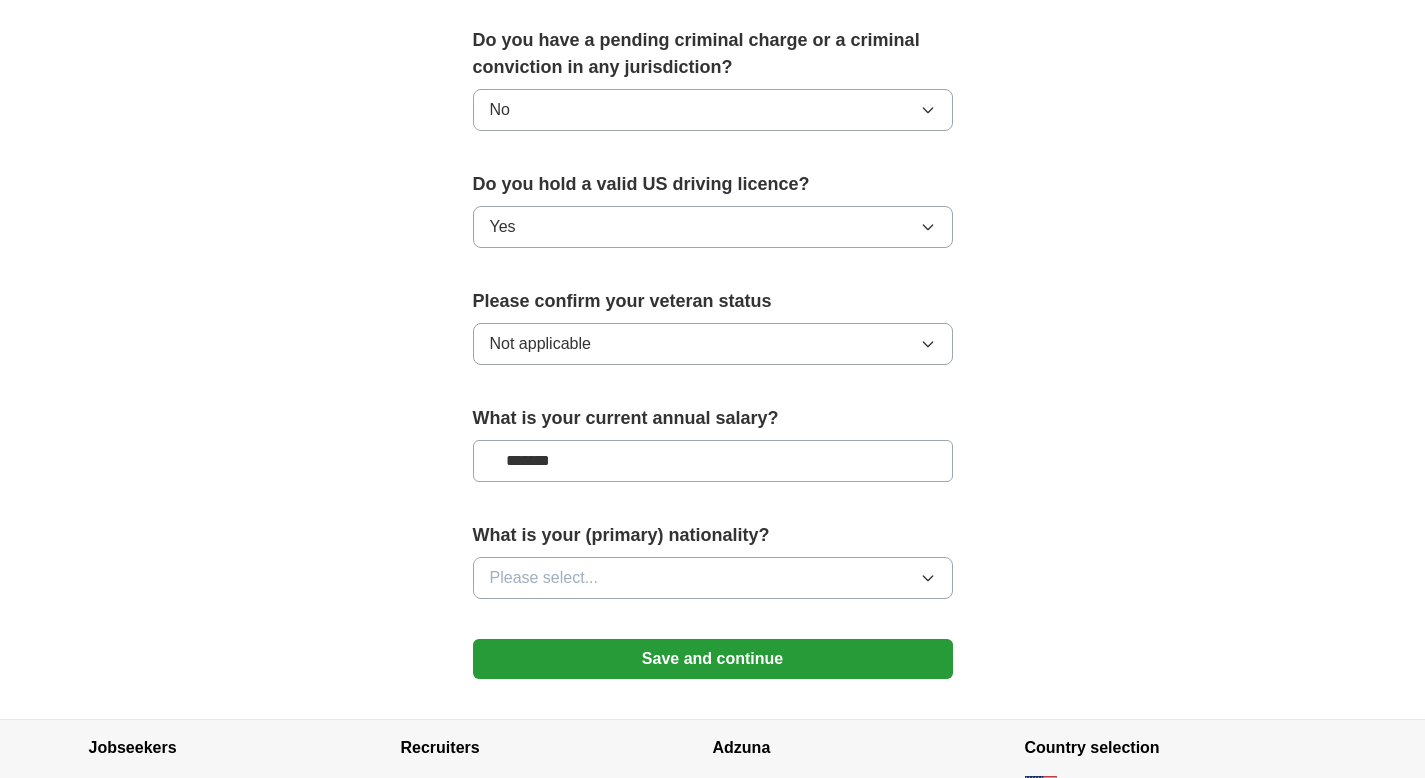 type on "*******" 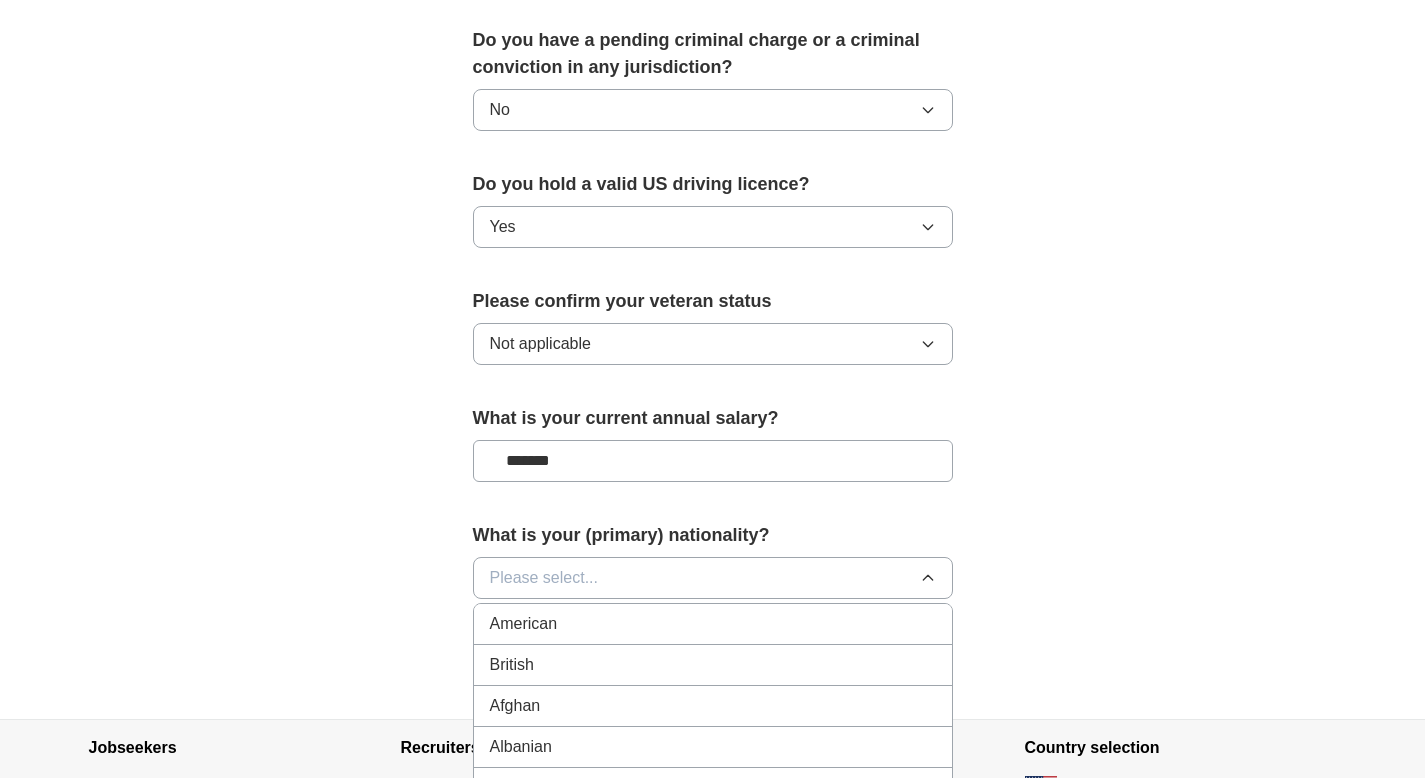 click on "American" at bounding box center [713, 624] 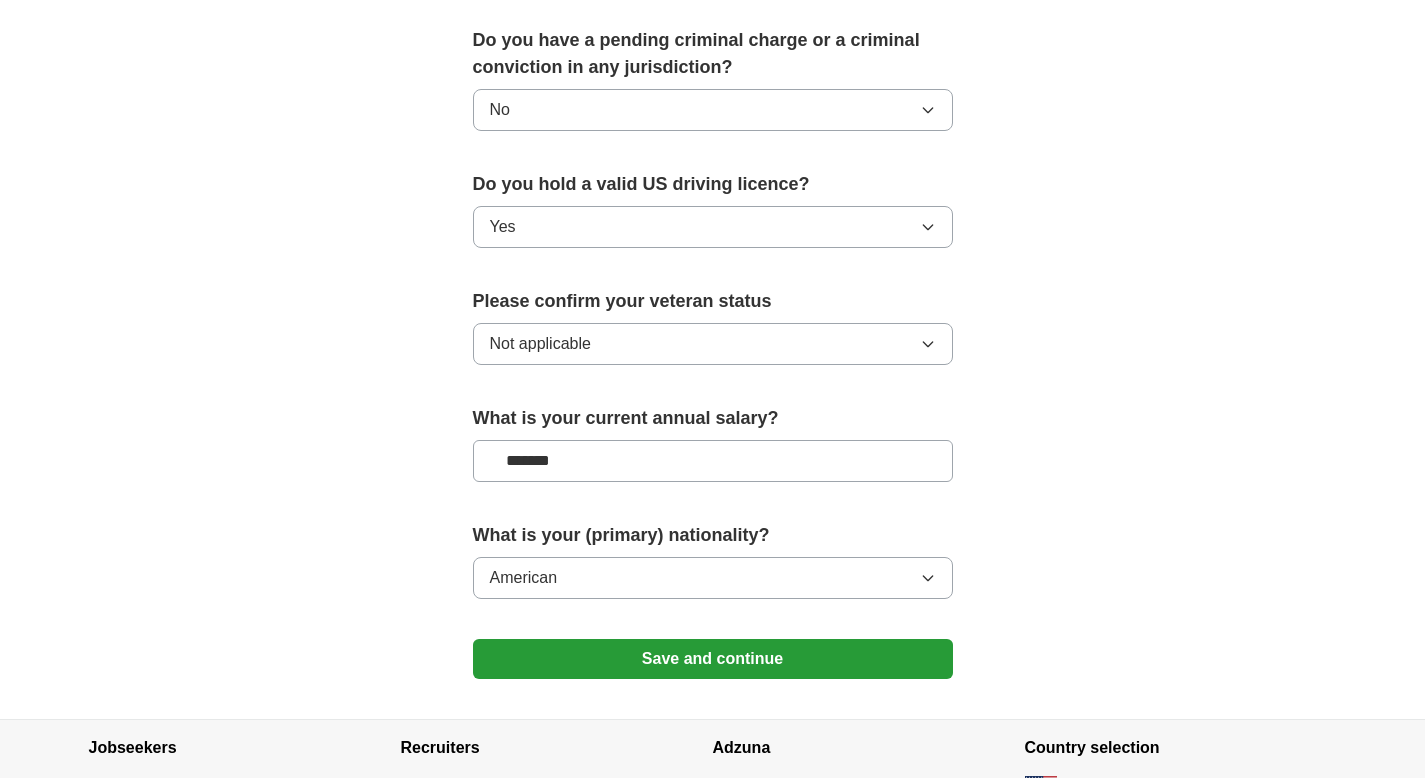 click on "Save and continue" at bounding box center (713, 659) 